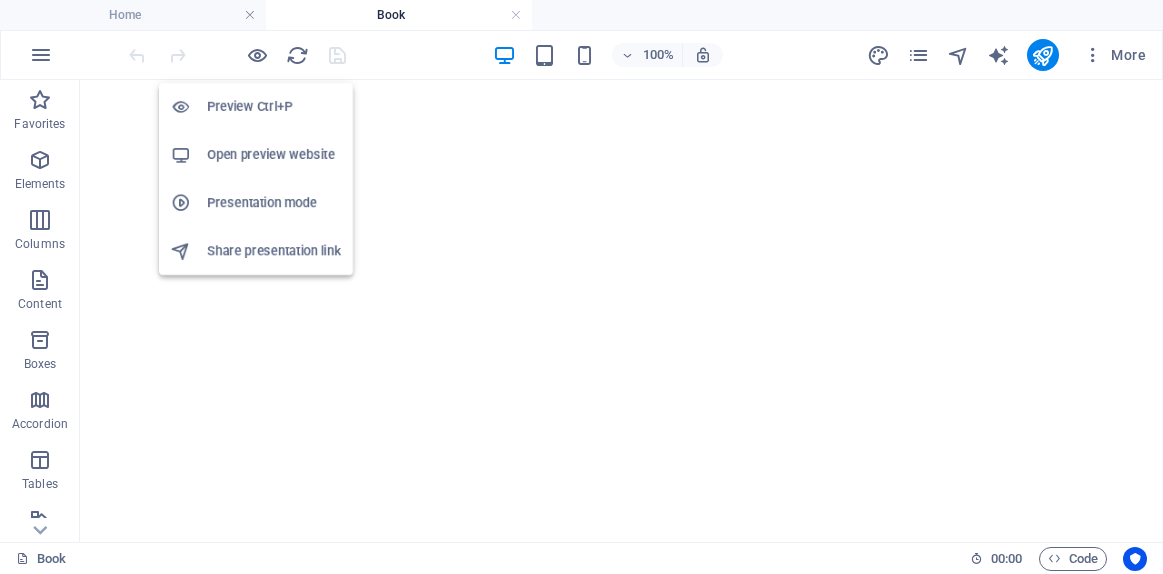 scroll, scrollTop: 0, scrollLeft: 0, axis: both 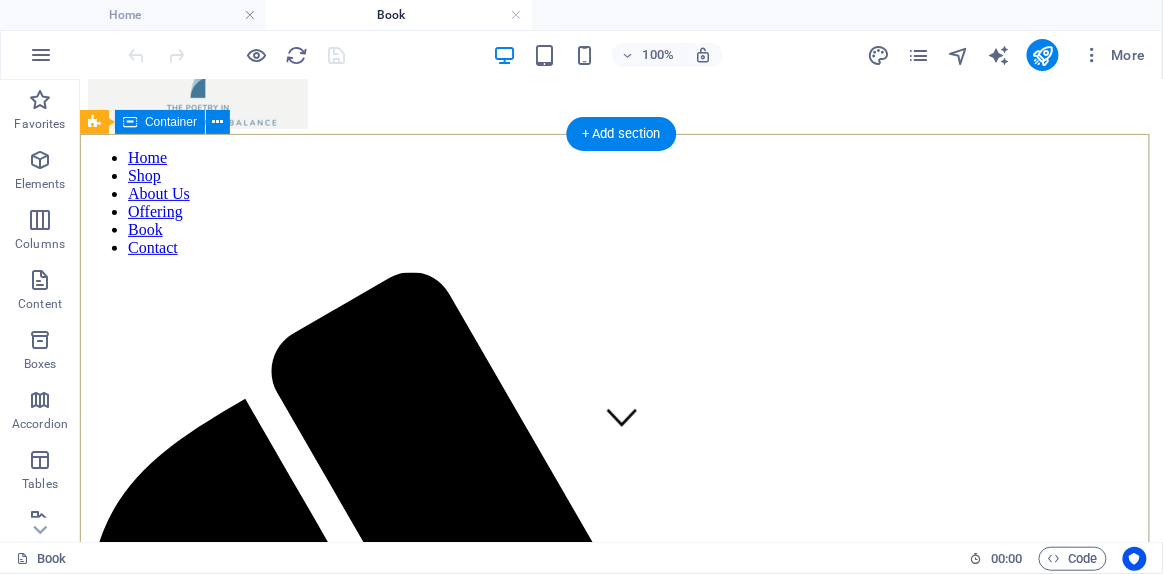 click on "book" at bounding box center [620, 2229] 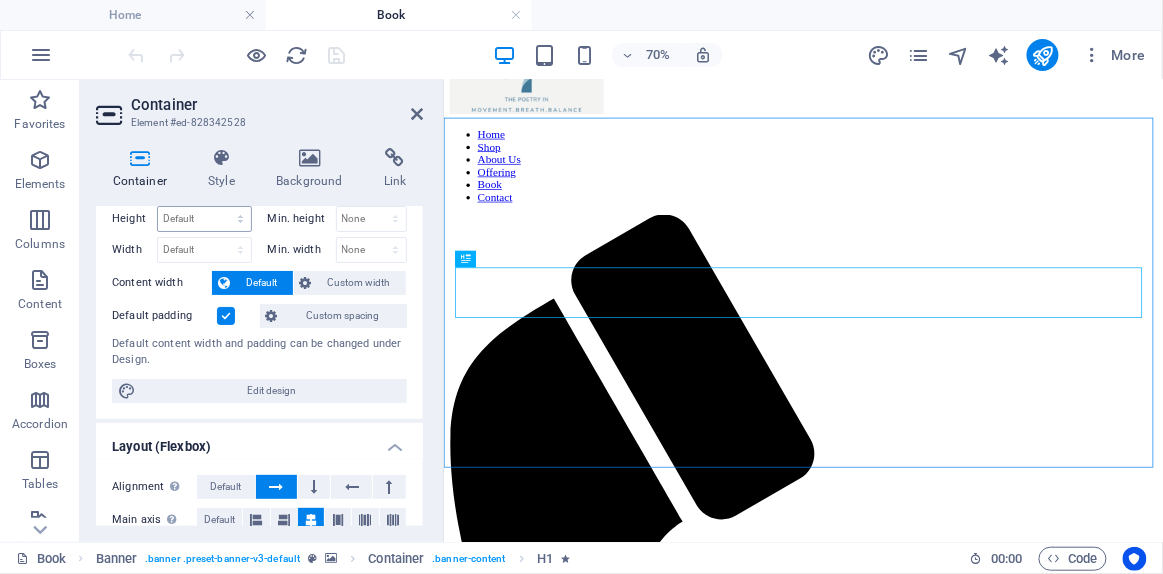 scroll, scrollTop: 0, scrollLeft: 0, axis: both 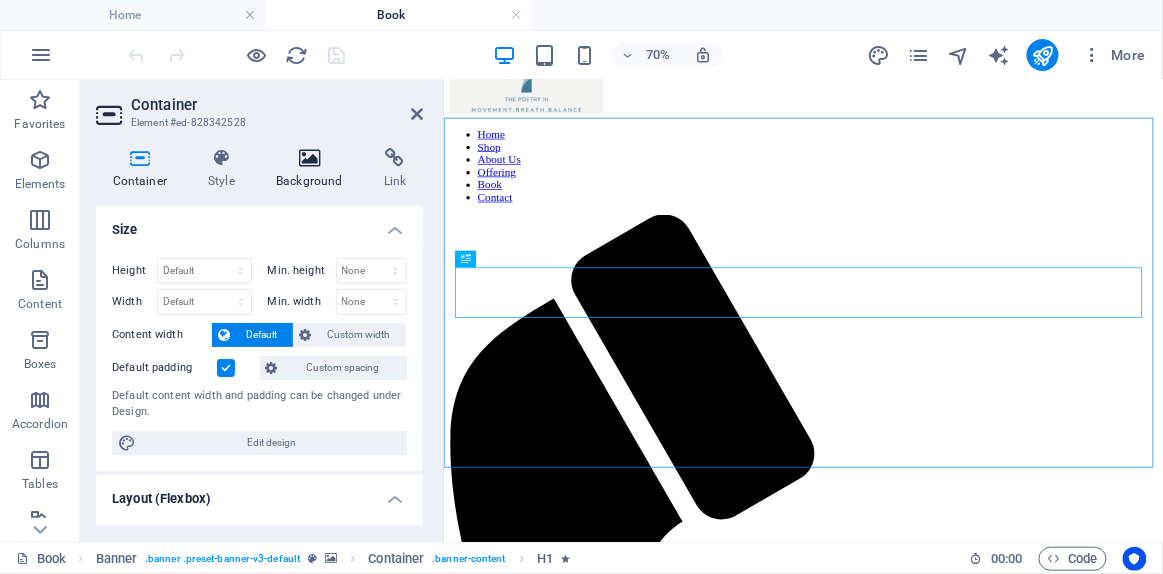 click at bounding box center (310, 158) 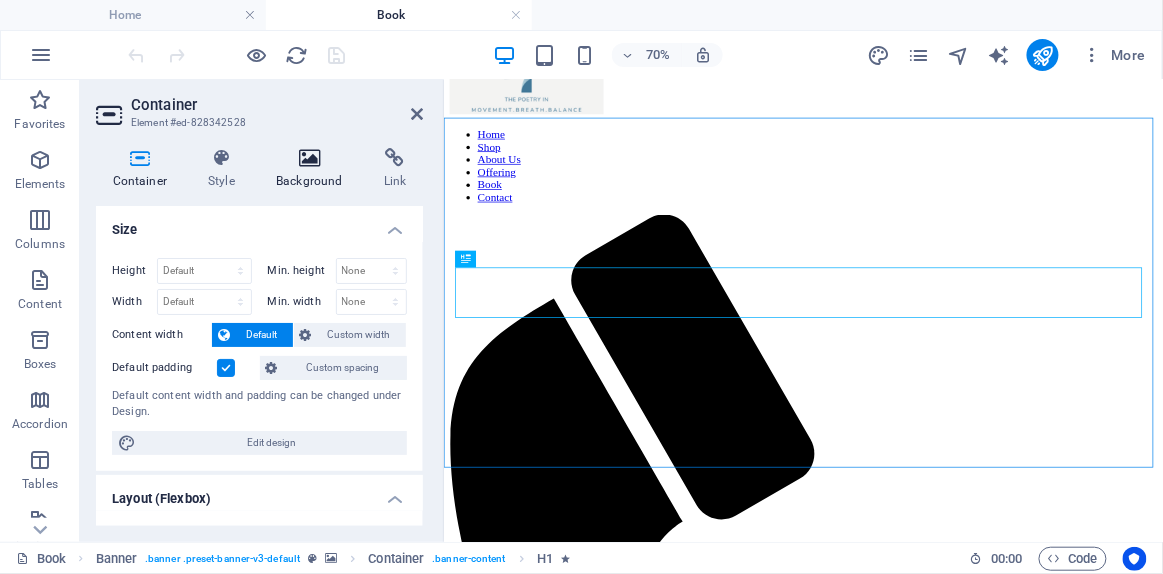 click at bounding box center [310, 158] 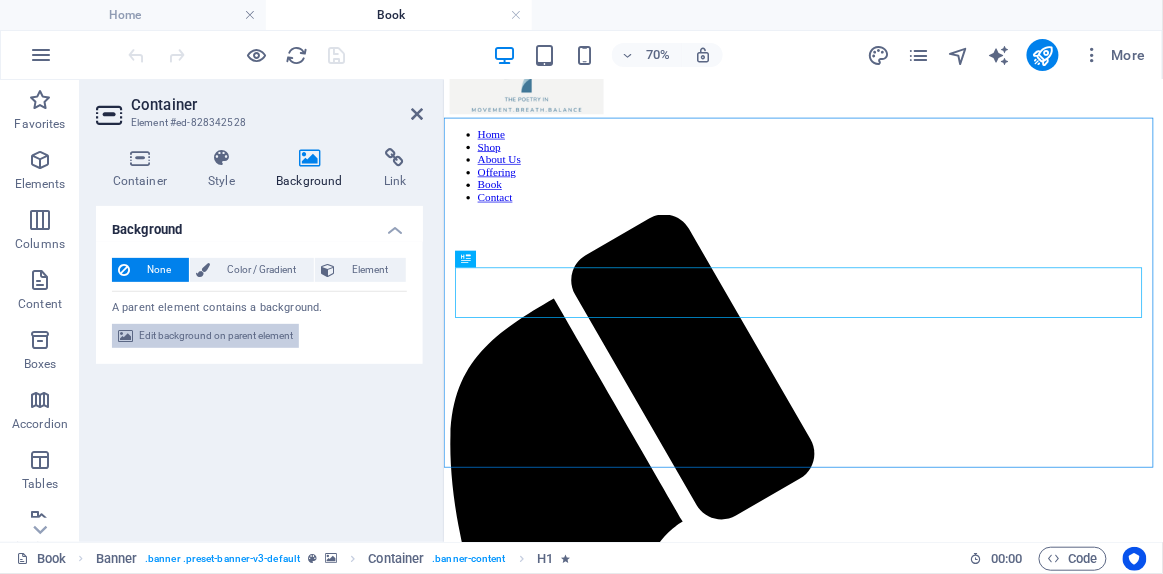 click on "Edit background on parent element" at bounding box center (216, 336) 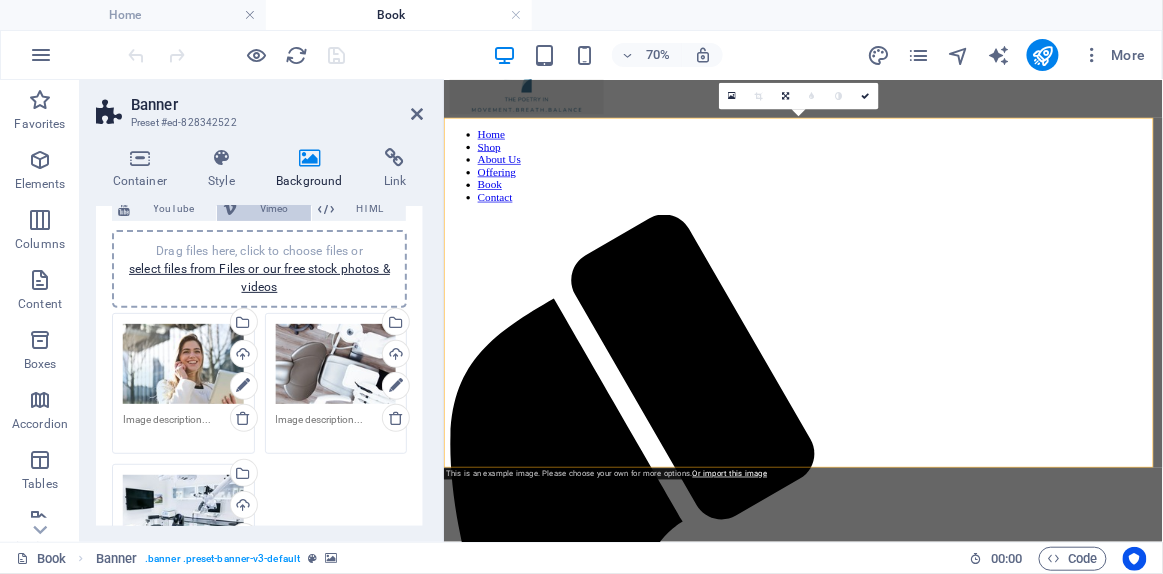 scroll, scrollTop: 181, scrollLeft: 0, axis: vertical 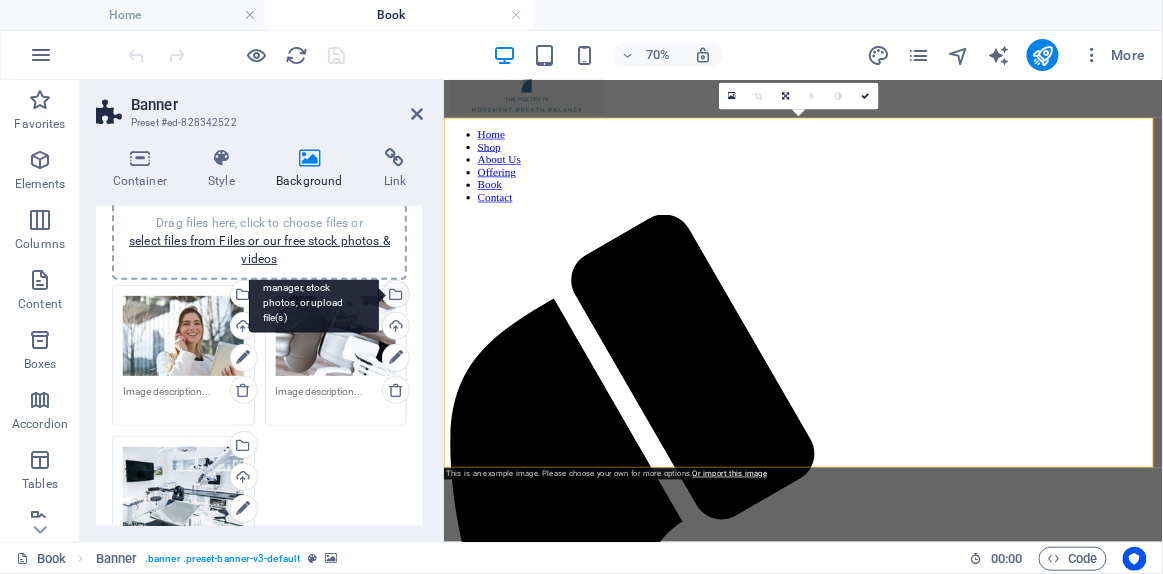 click on "Select files from the file manager, stock photos, or upload file(s)" at bounding box center (314, 295) 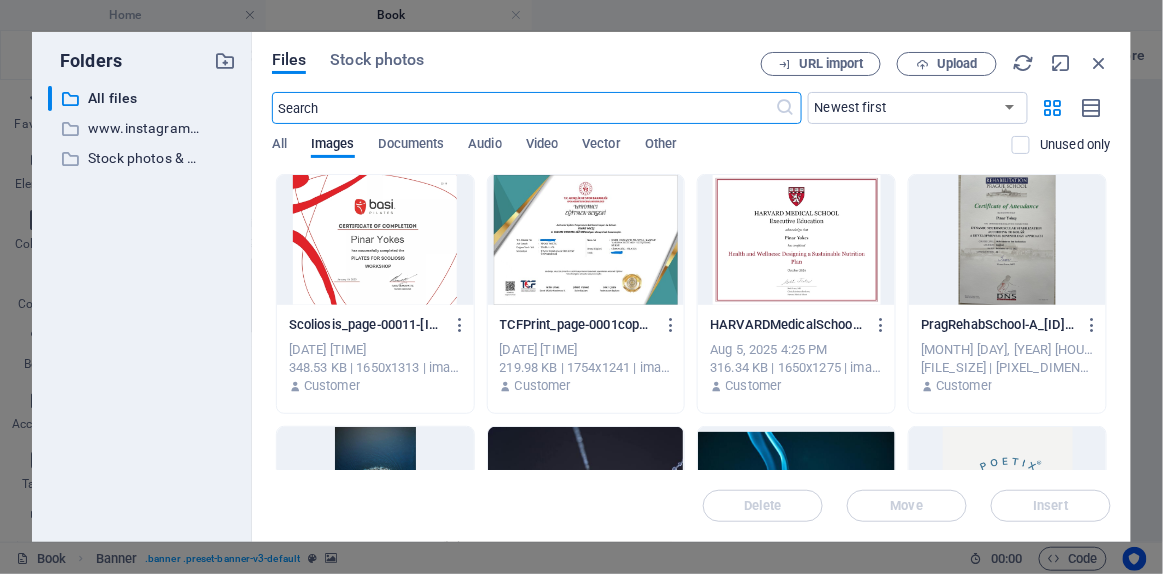 scroll, scrollTop: 218, scrollLeft: 0, axis: vertical 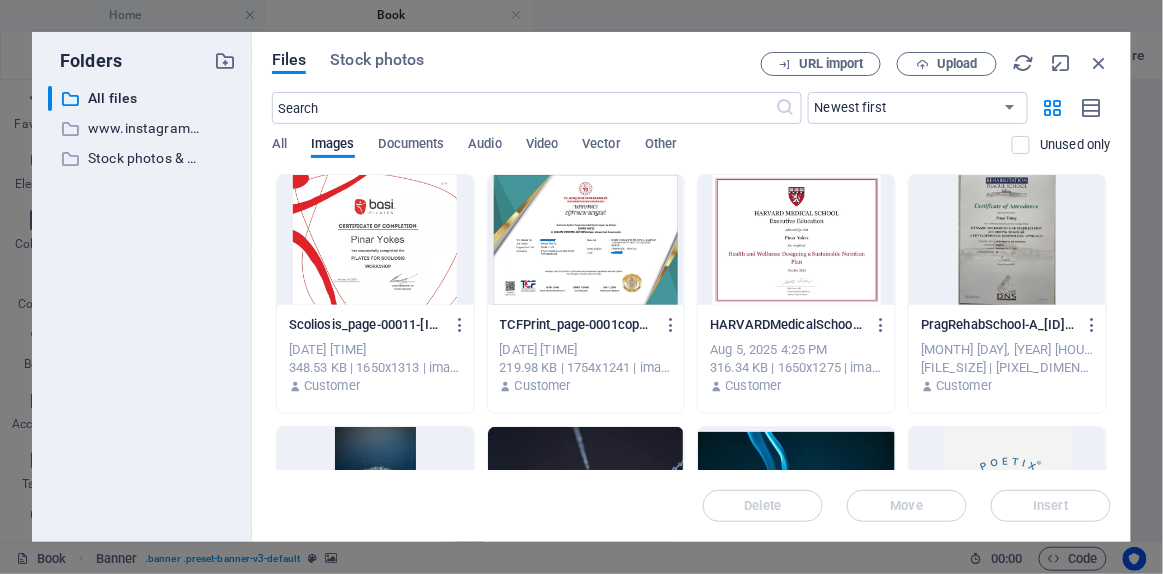 click on "All Images Documents Audio Video Vector Other" at bounding box center (642, 155) 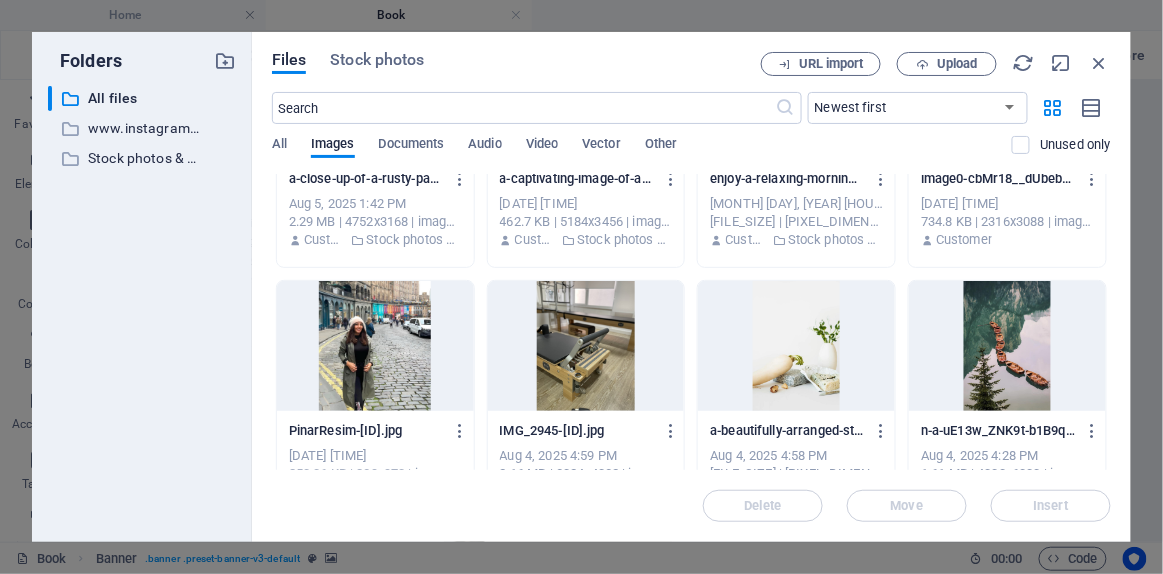 scroll, scrollTop: 1181, scrollLeft: 0, axis: vertical 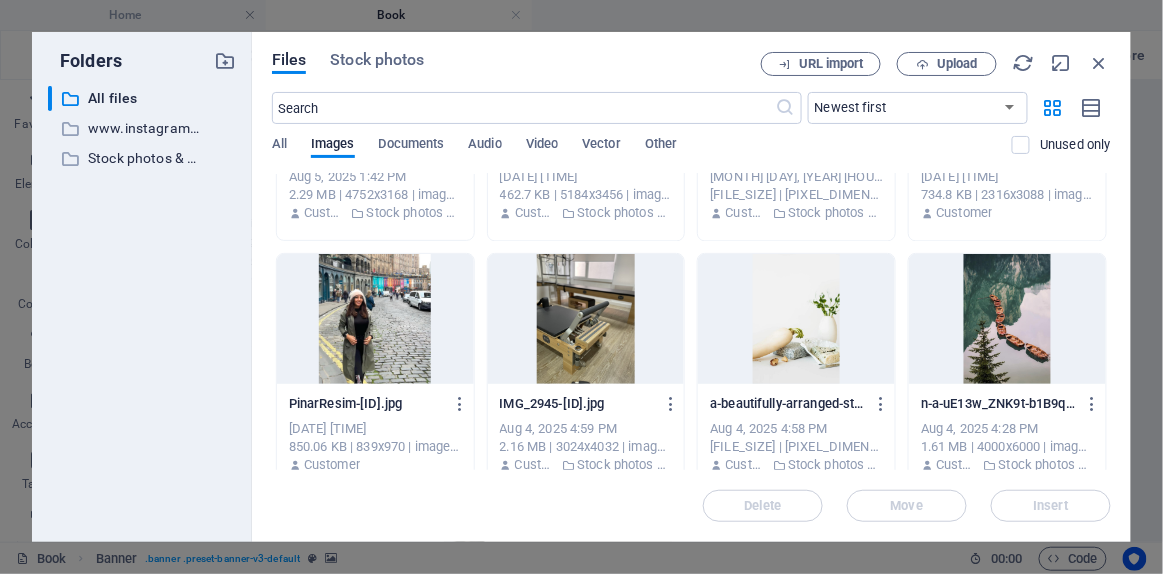 click at bounding box center [586, 319] 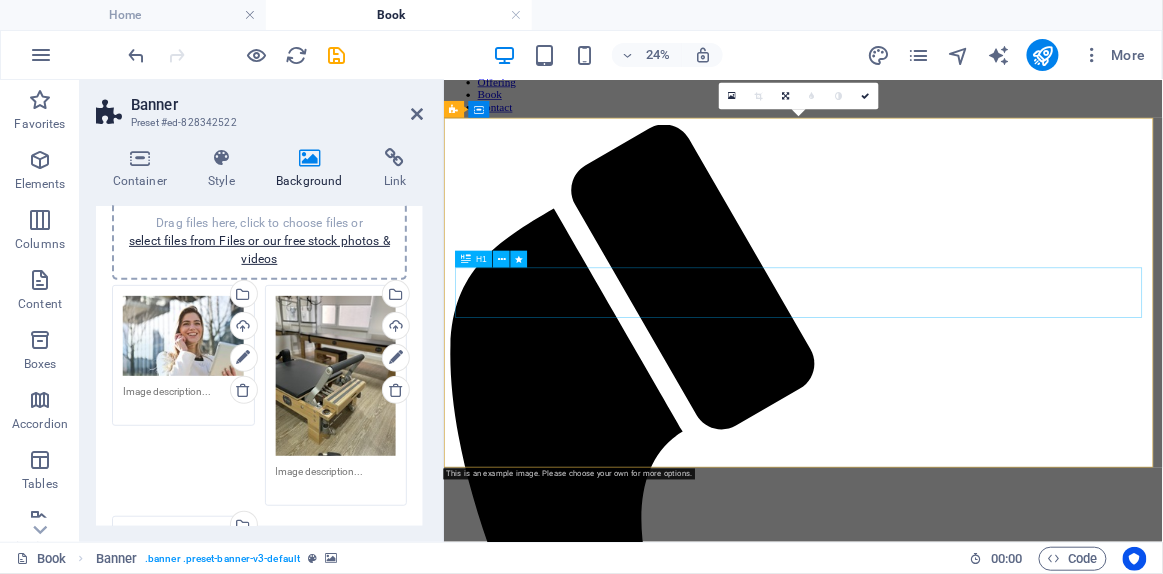 scroll, scrollTop: 90, scrollLeft: 0, axis: vertical 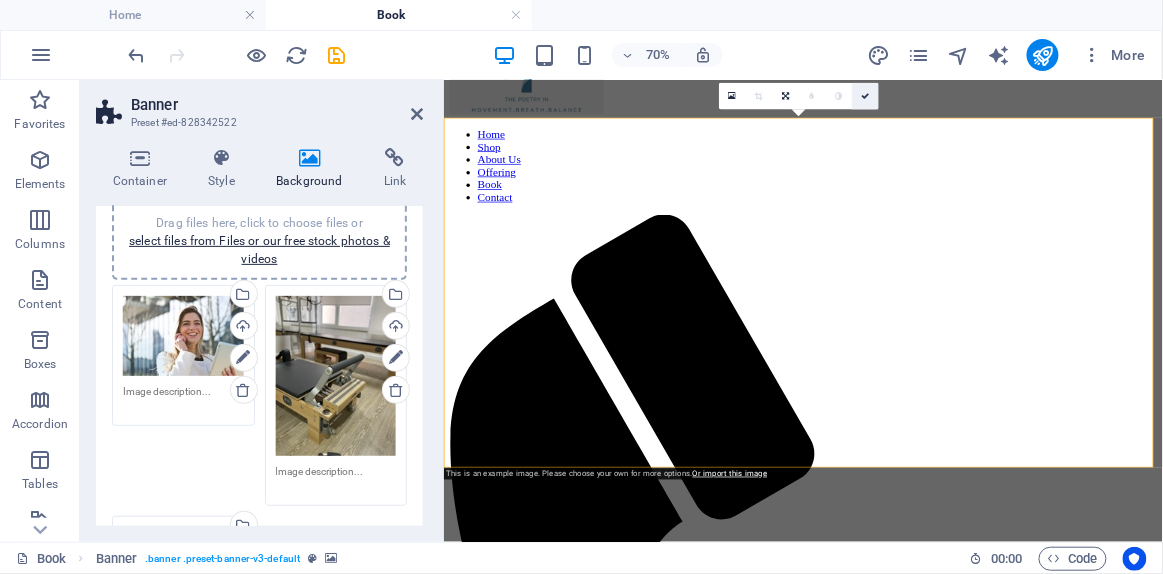 click at bounding box center (865, 96) 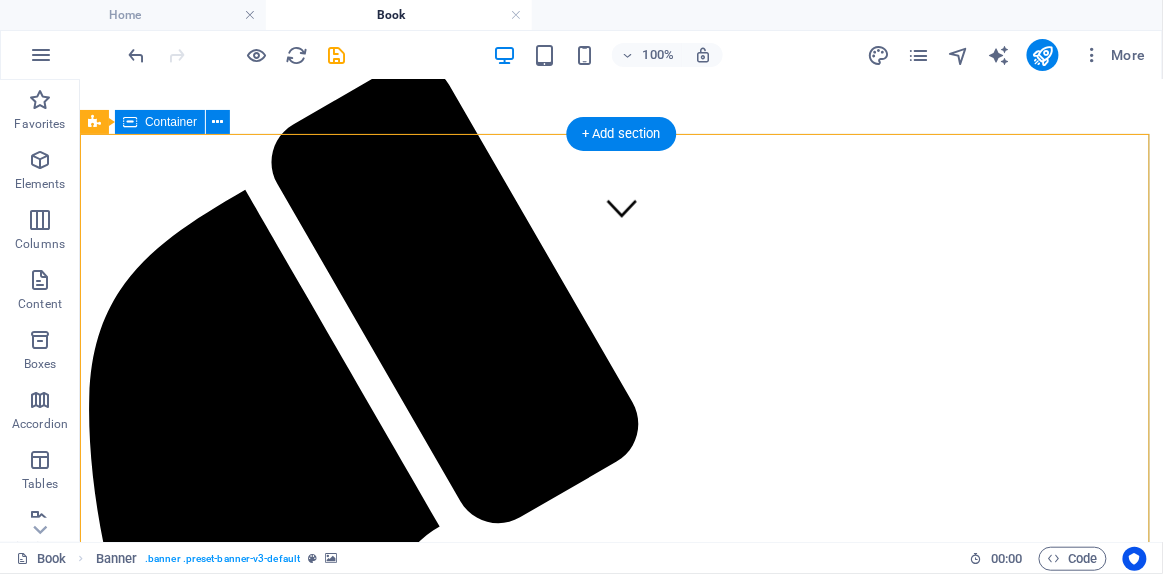 scroll, scrollTop: 363, scrollLeft: 0, axis: vertical 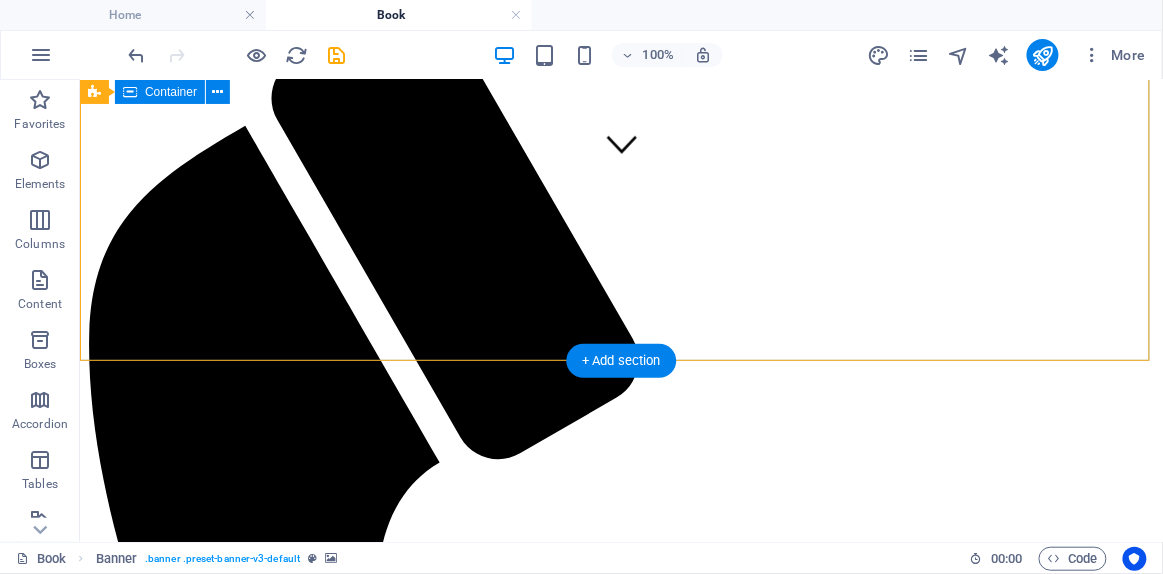 click on "book" at bounding box center (620, 1956) 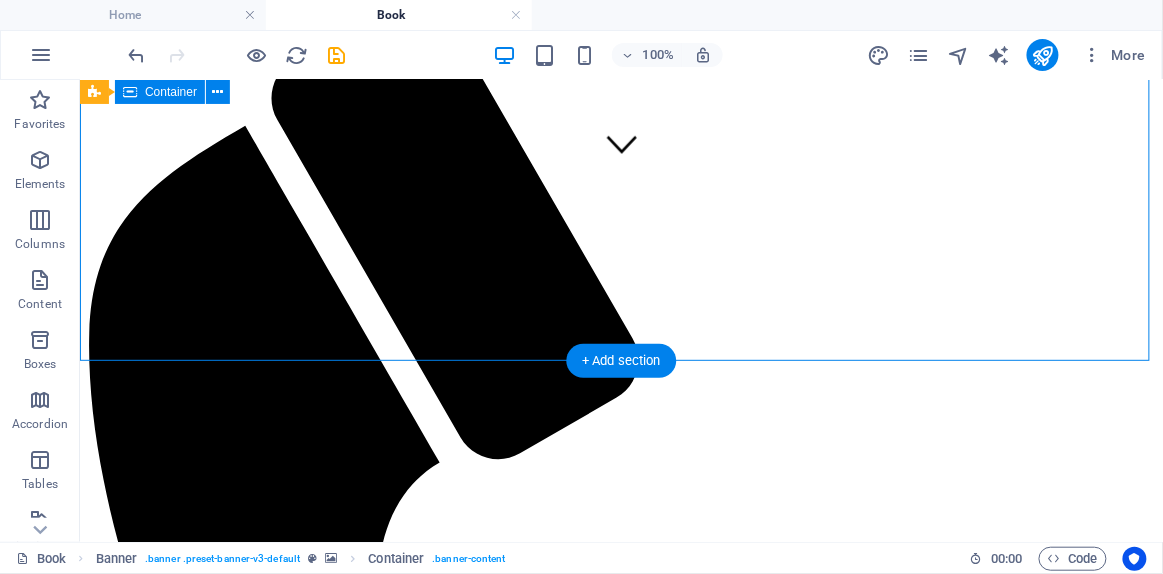 click on "book" at bounding box center [620, 1956] 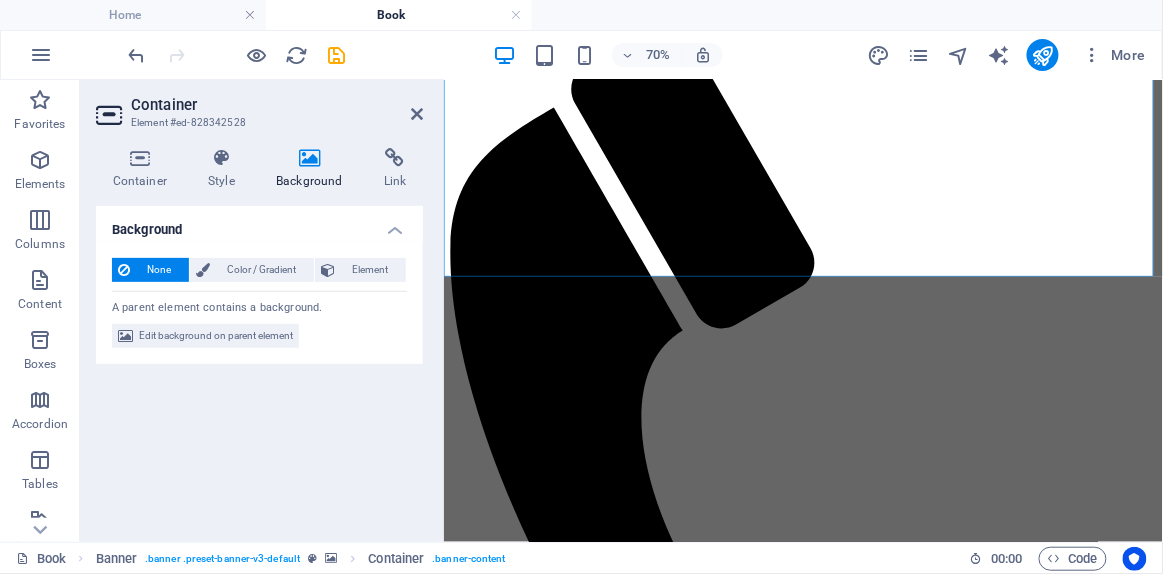 click on "Background" at bounding box center (314, 169) 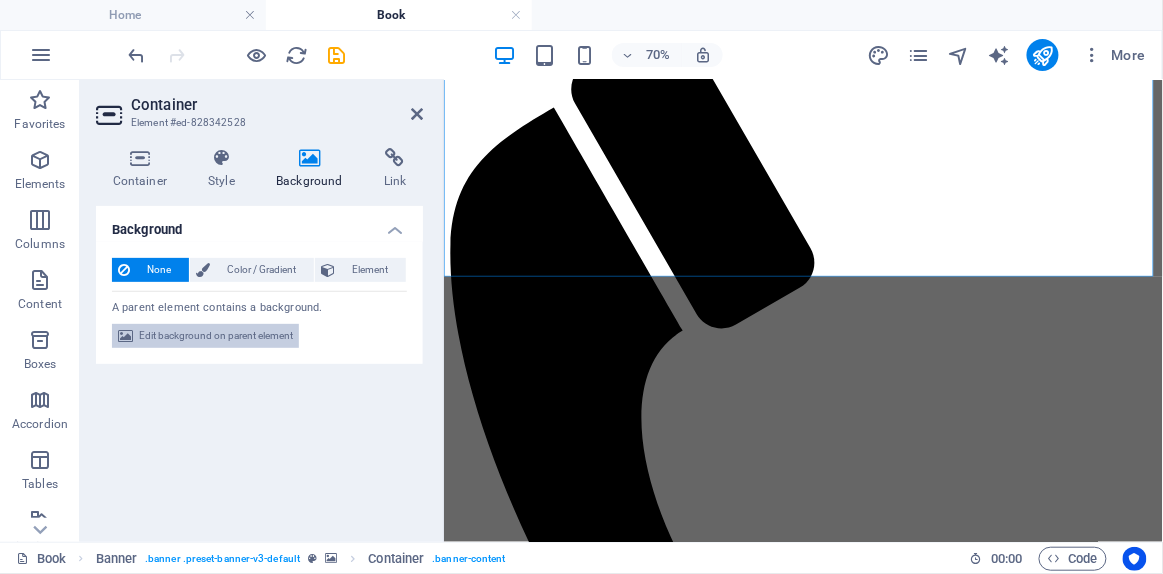 click on "Edit background on parent element" at bounding box center (216, 336) 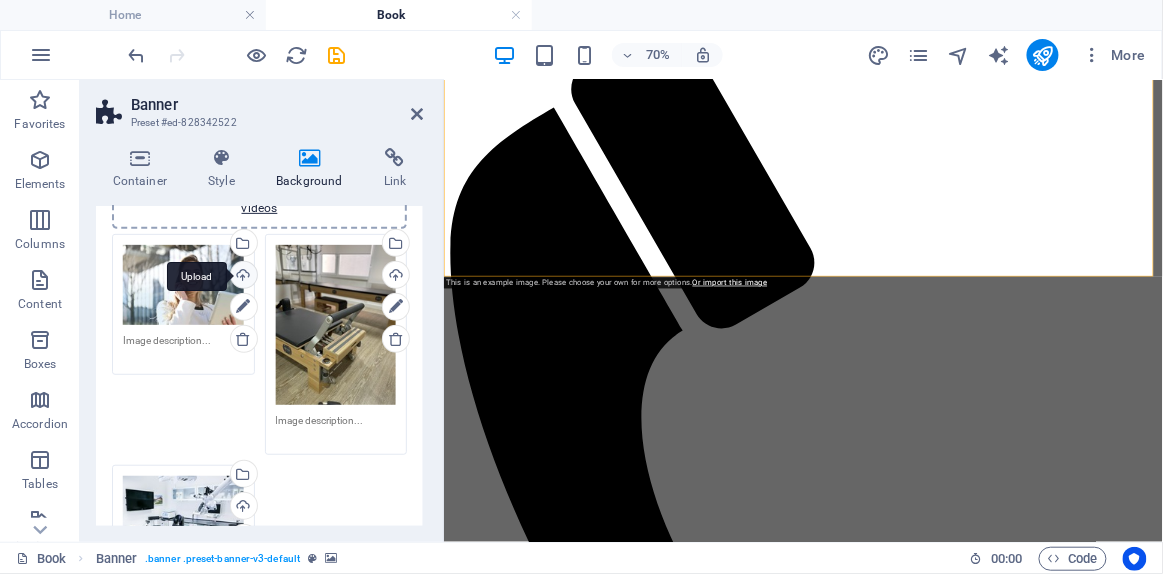 scroll, scrollTop: 181, scrollLeft: 0, axis: vertical 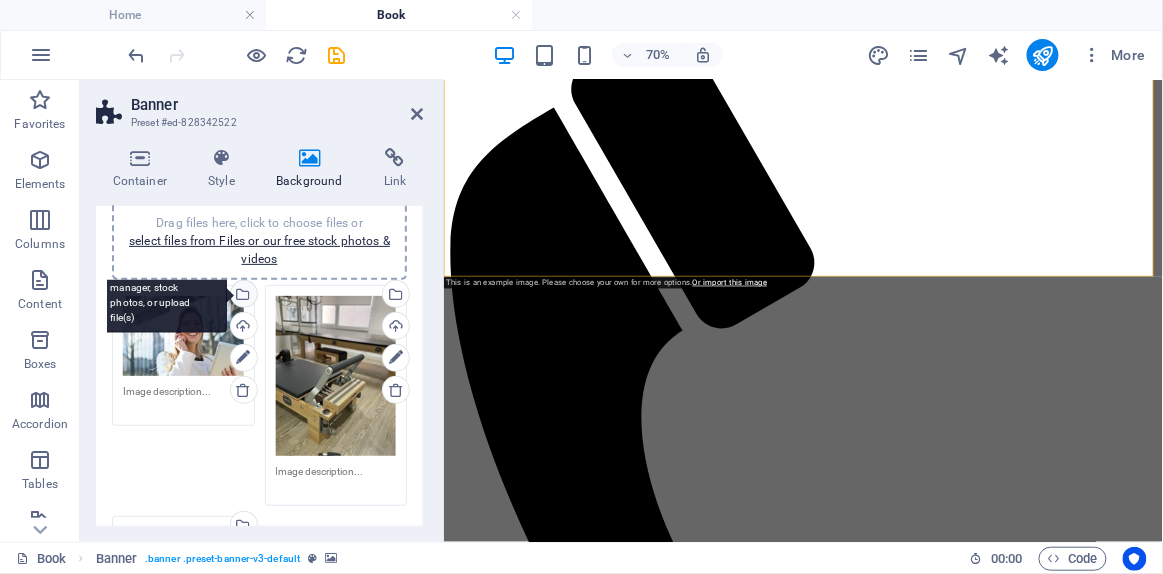 click on "Select files from the file manager, stock photos, or upload file(s)" at bounding box center [162, 295] 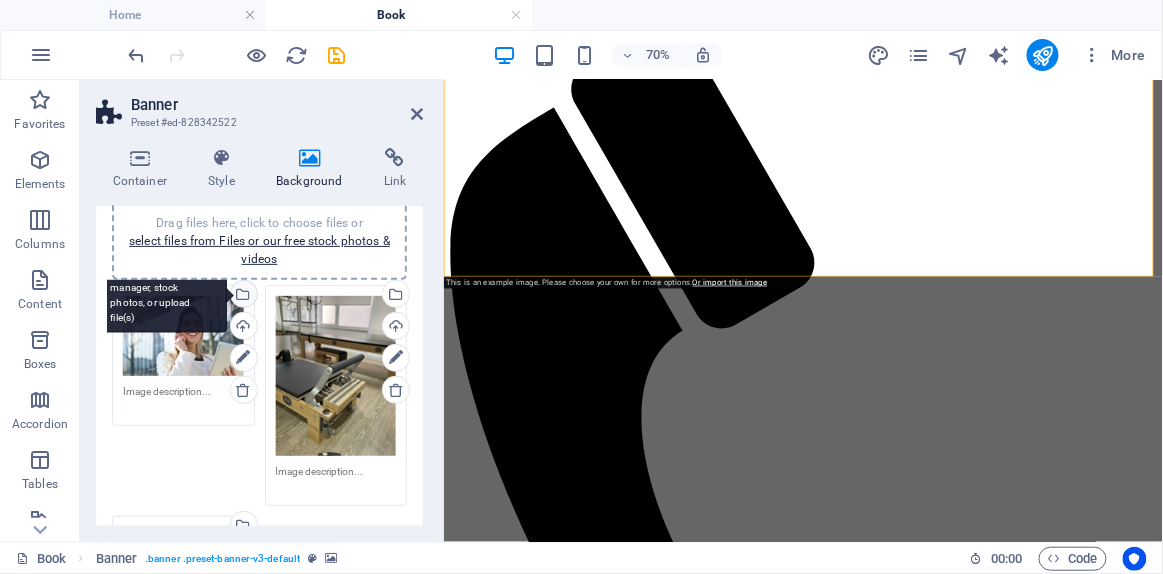 click on "Select files from the file manager, stock photos, or upload file(s)" at bounding box center [162, 295] 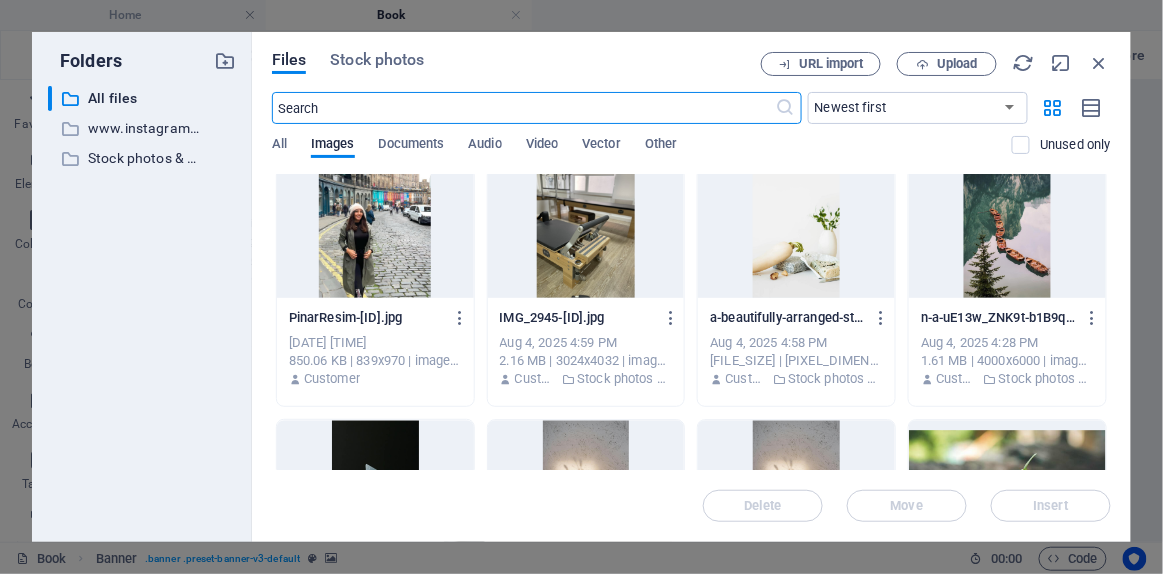 scroll, scrollTop: 1272, scrollLeft: 0, axis: vertical 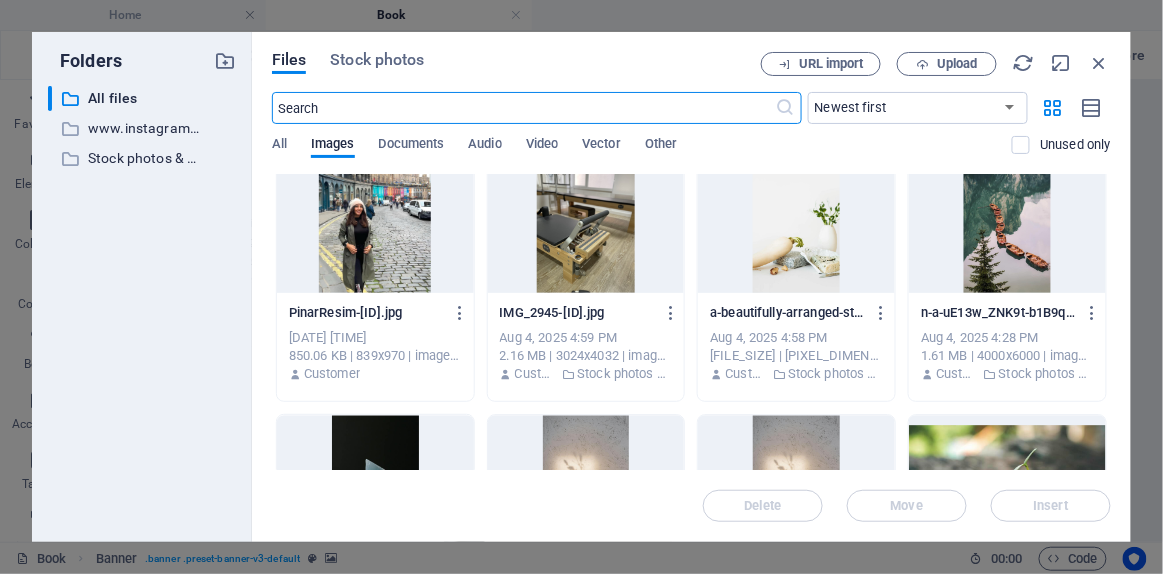 click at bounding box center [796, 228] 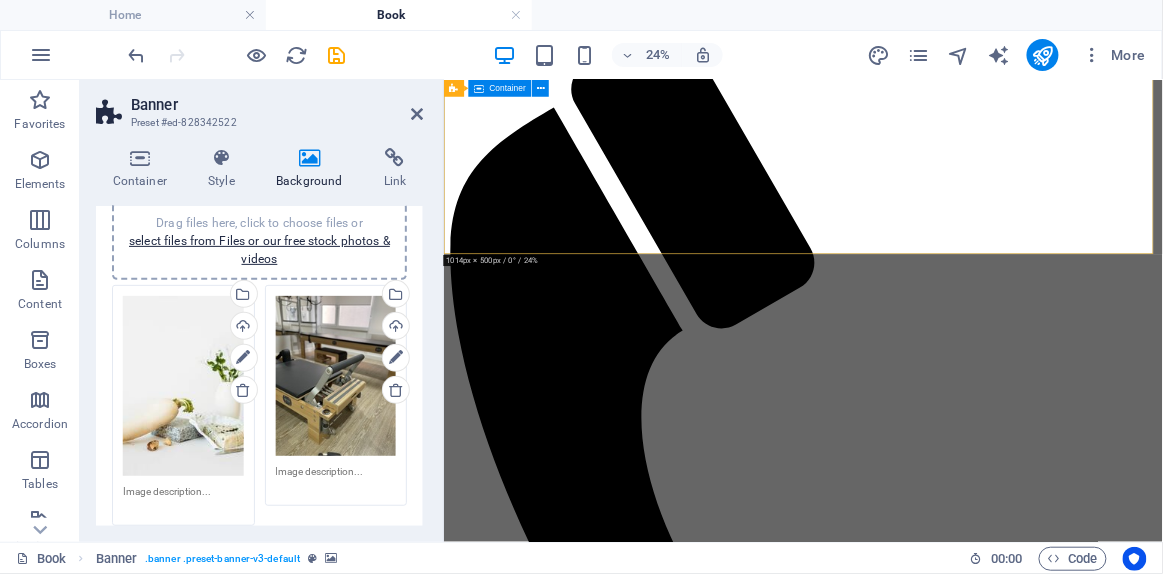 click on "book" at bounding box center [956, 1882] 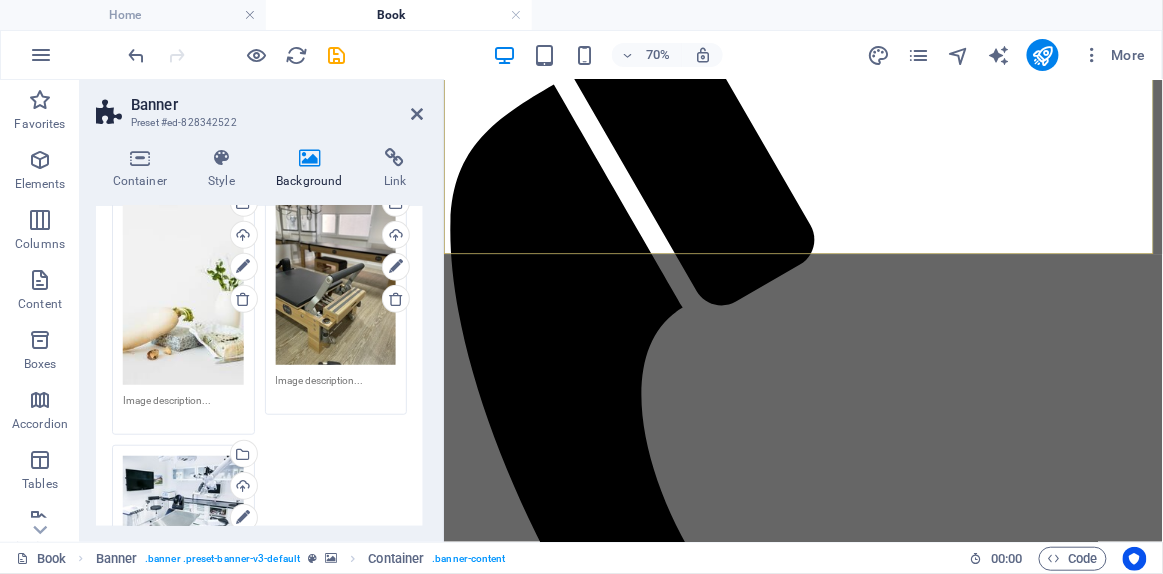 scroll, scrollTop: 454, scrollLeft: 0, axis: vertical 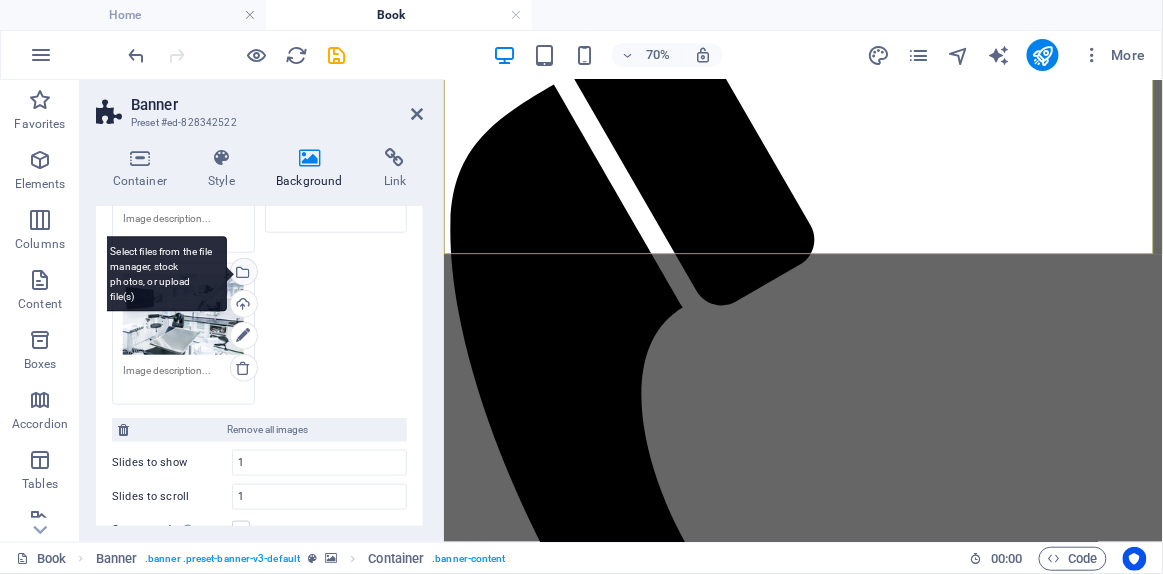 click on "Select files from the file manager, stock photos, or upload file(s)" at bounding box center (162, 274) 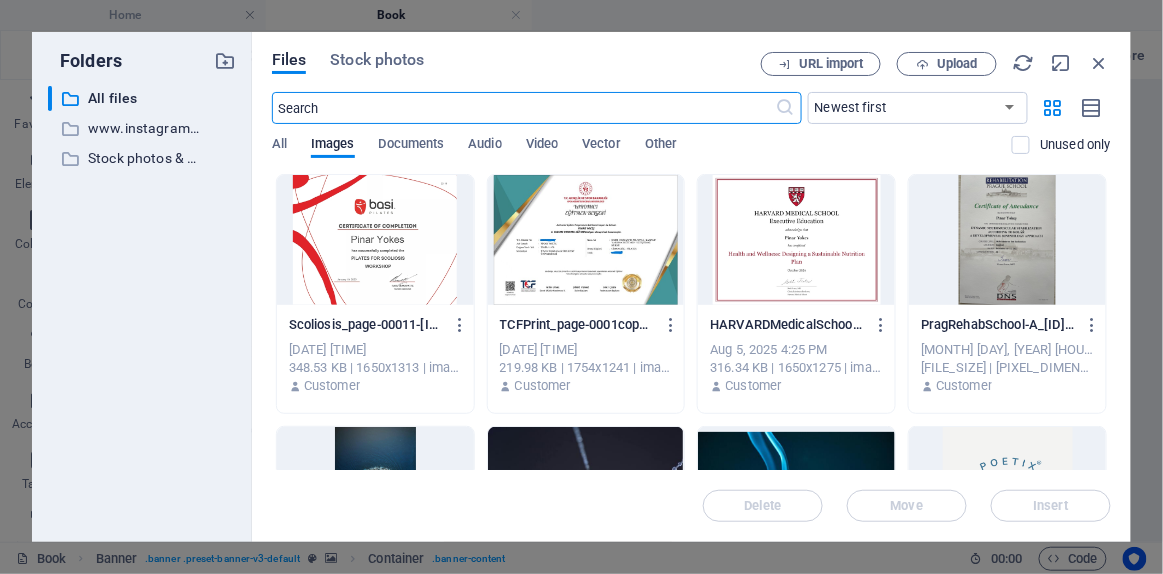 scroll, scrollTop: 363, scrollLeft: 0, axis: vertical 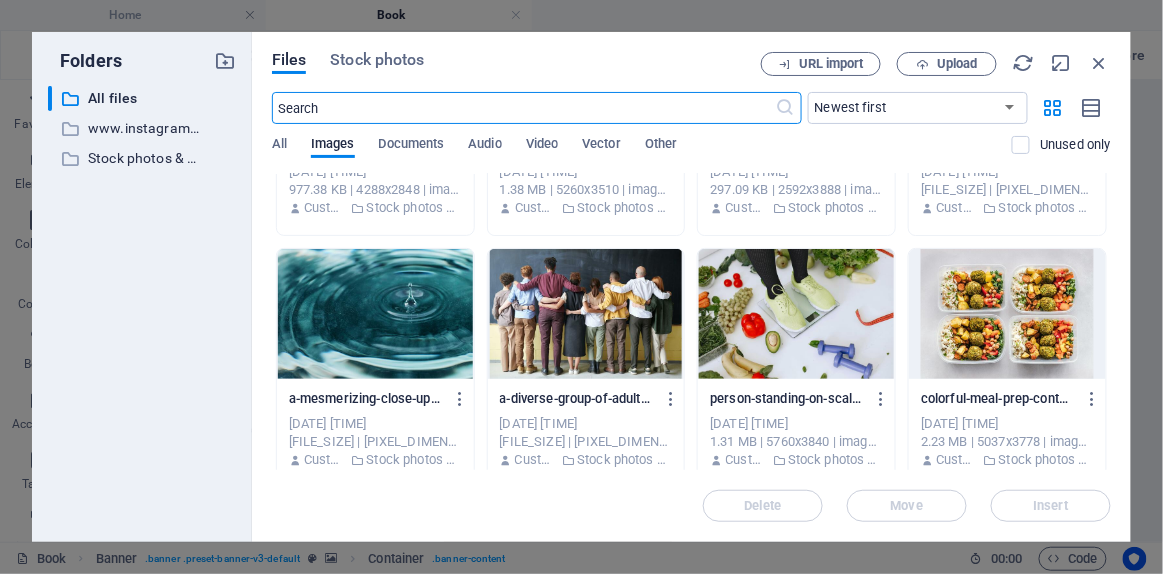 click at bounding box center (1007, 314) 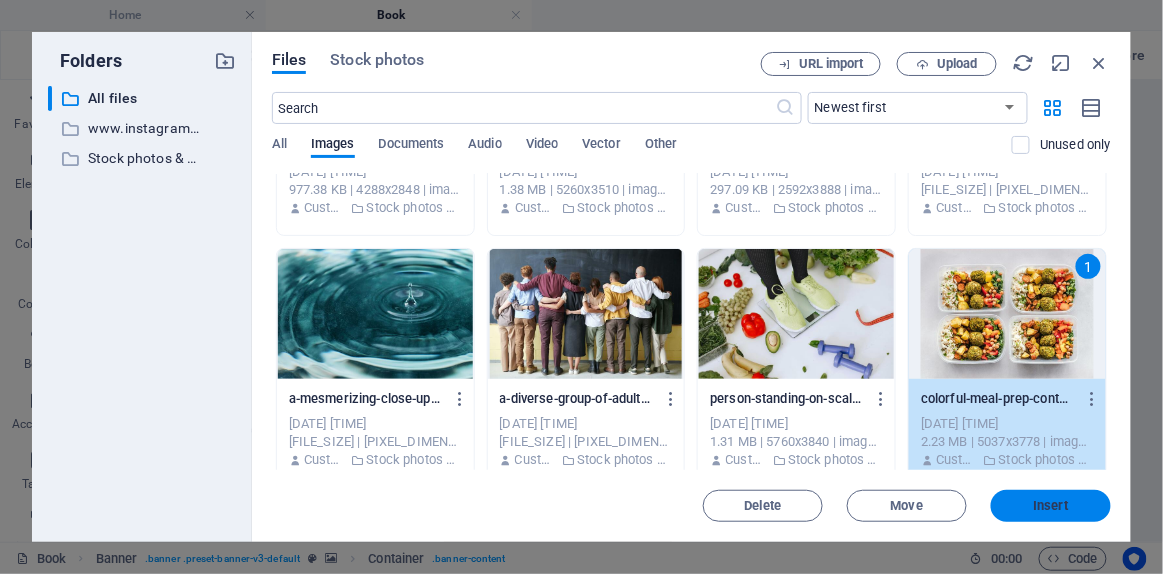 drag, startPoint x: 1037, startPoint y: 517, endPoint x: 844, endPoint y: 599, distance: 209.6974 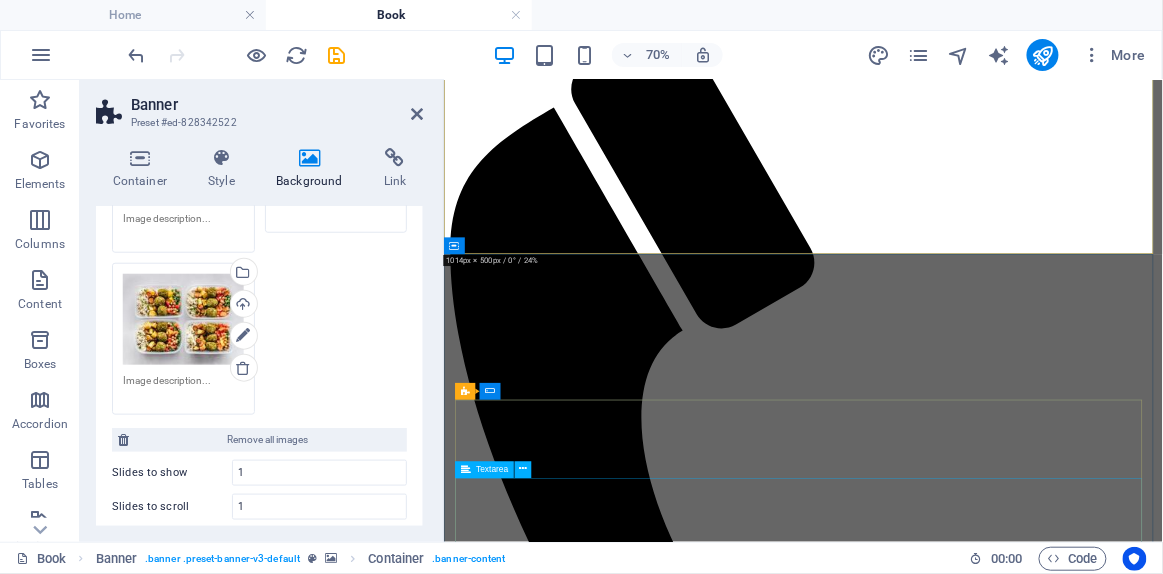 scroll, scrollTop: 396, scrollLeft: 0, axis: vertical 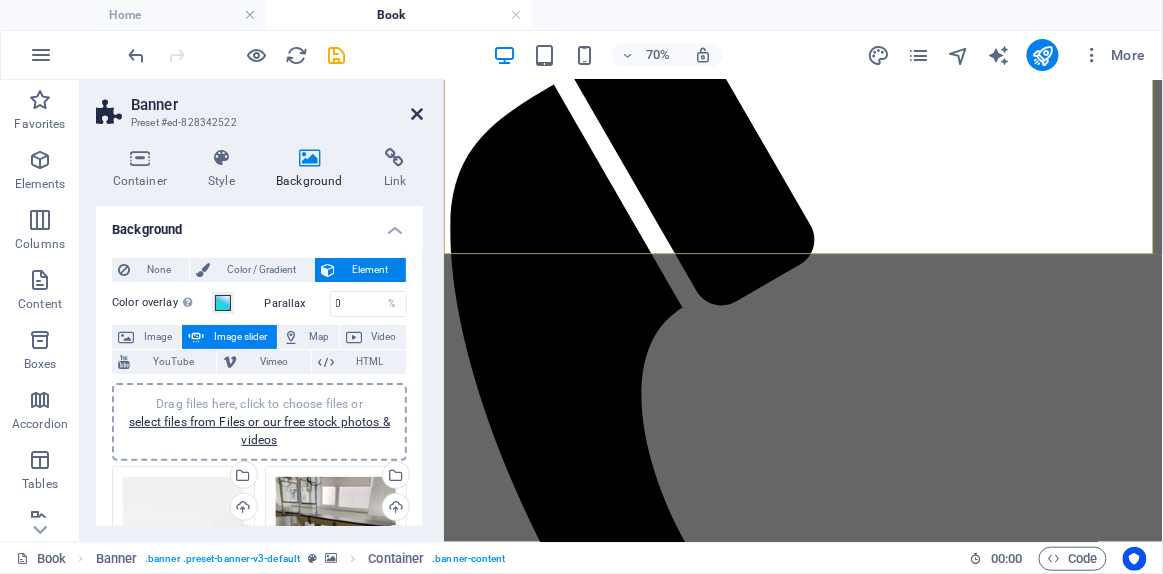 click at bounding box center (417, 114) 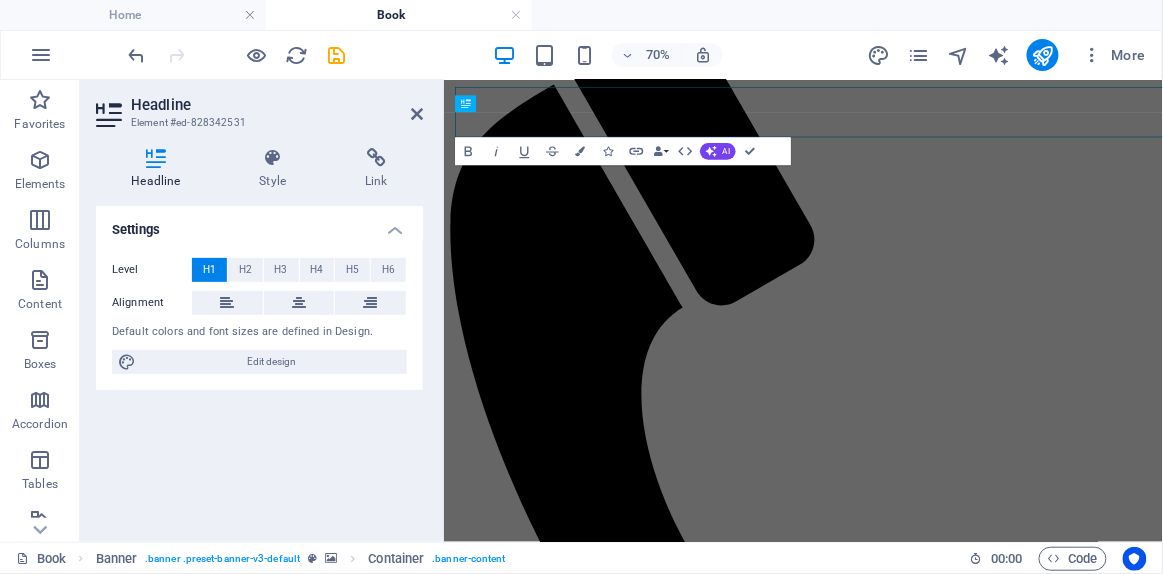 scroll, scrollTop: 349, scrollLeft: 0, axis: vertical 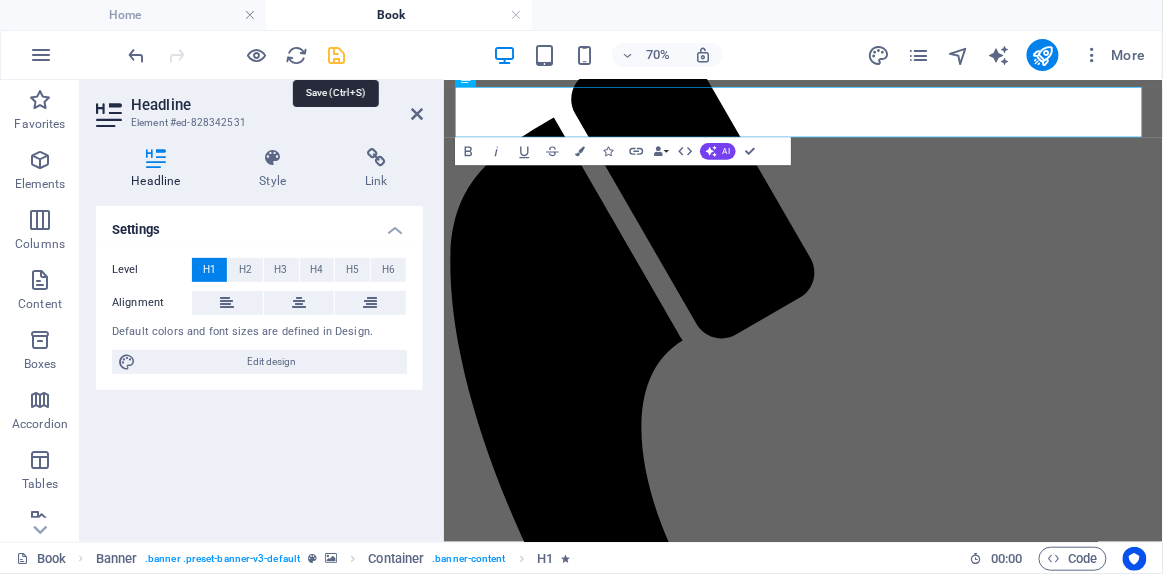 click at bounding box center (337, 55) 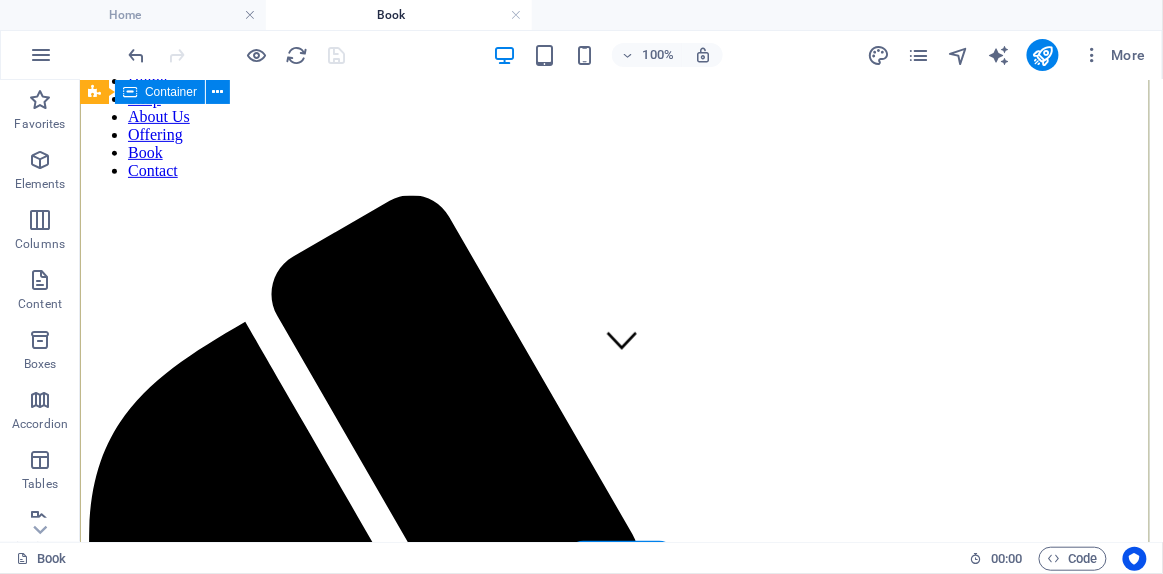 scroll, scrollTop: 0, scrollLeft: 0, axis: both 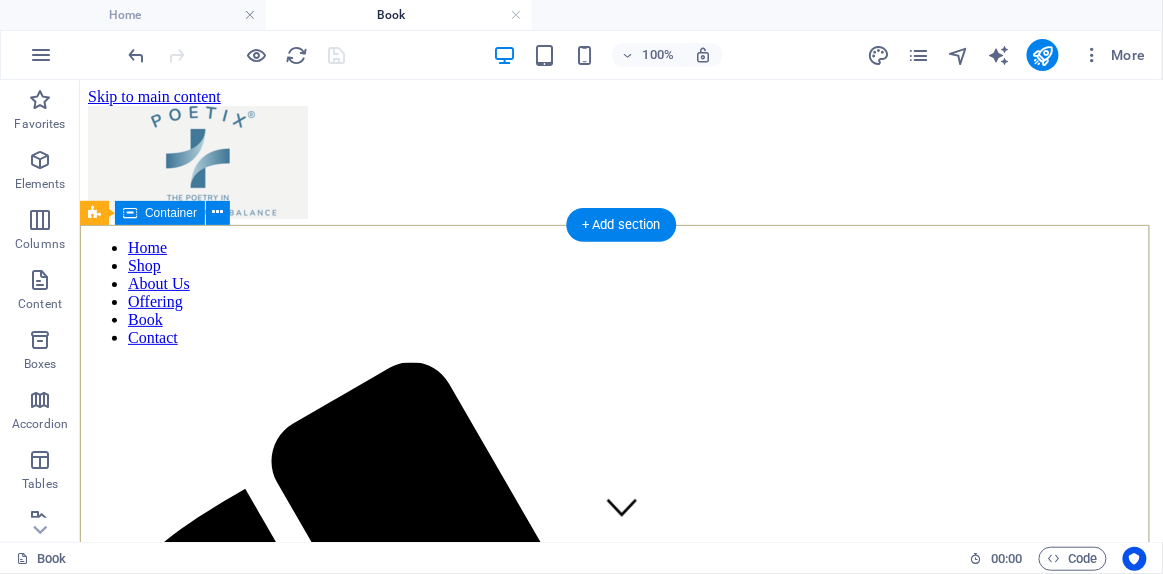 click on "book" at bounding box center [620, 2319] 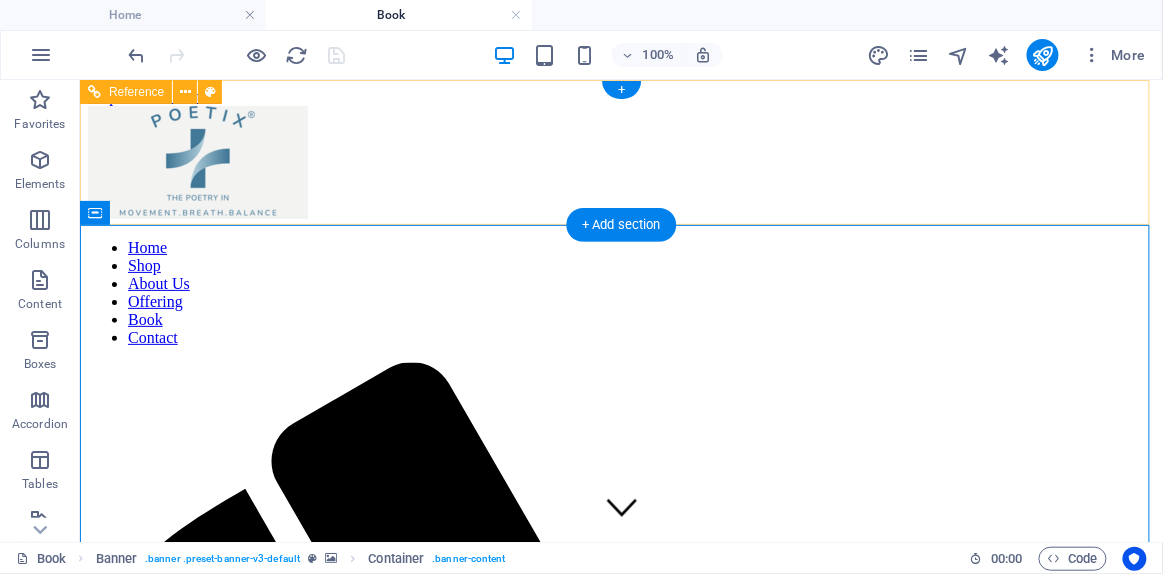 drag, startPoint x: 894, startPoint y: 155, endPoint x: 895, endPoint y: 257, distance: 102.0049 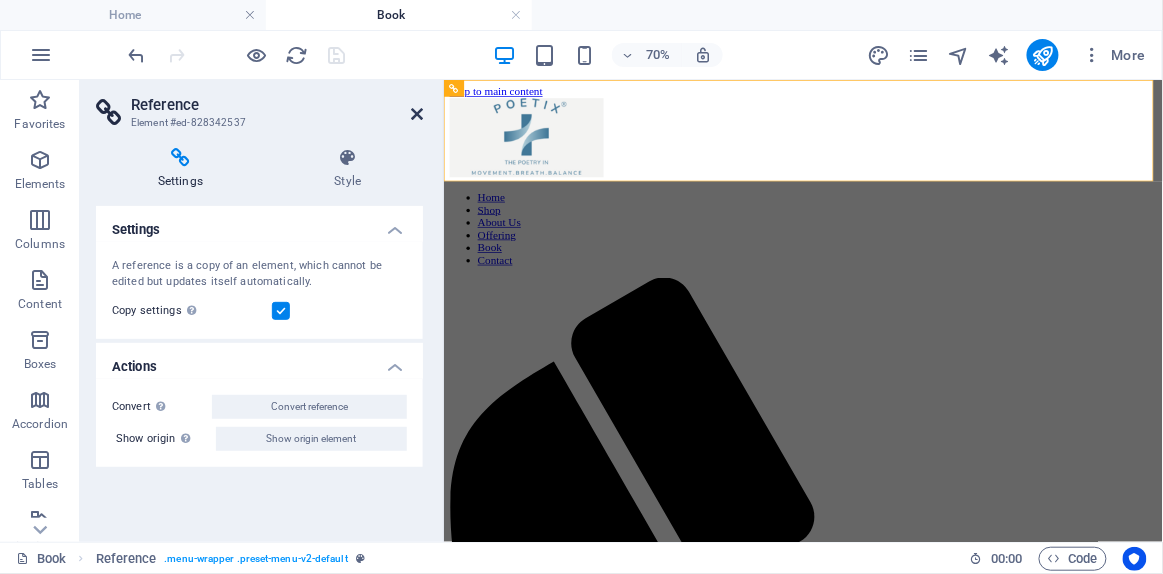 click at bounding box center [417, 114] 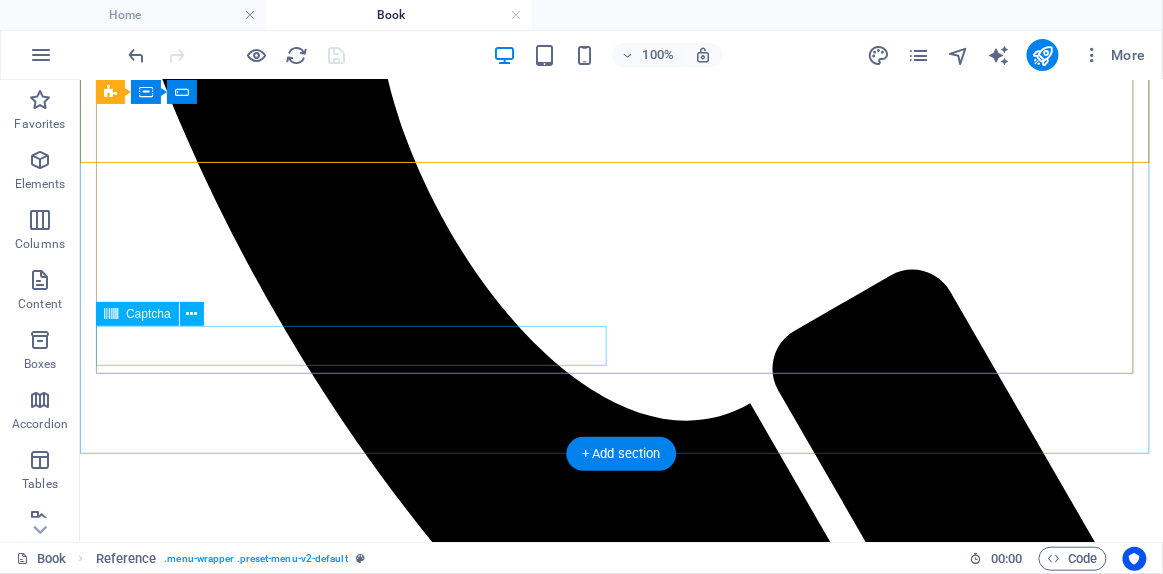 scroll, scrollTop: 999, scrollLeft: 0, axis: vertical 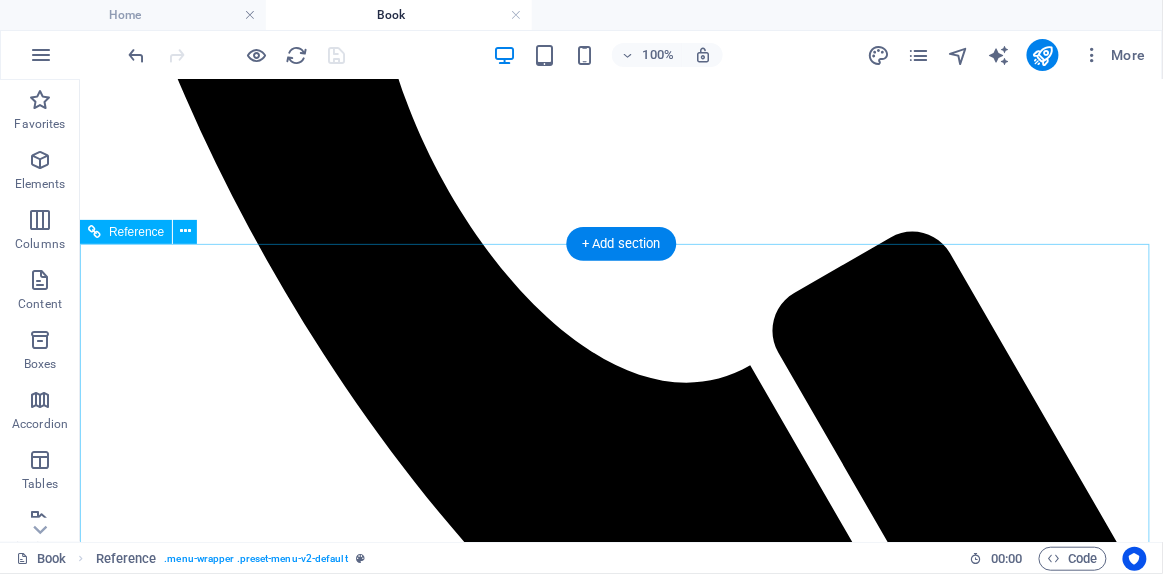 click on "Choose how you’d like to reserve your session." at bounding box center [620, 1985] 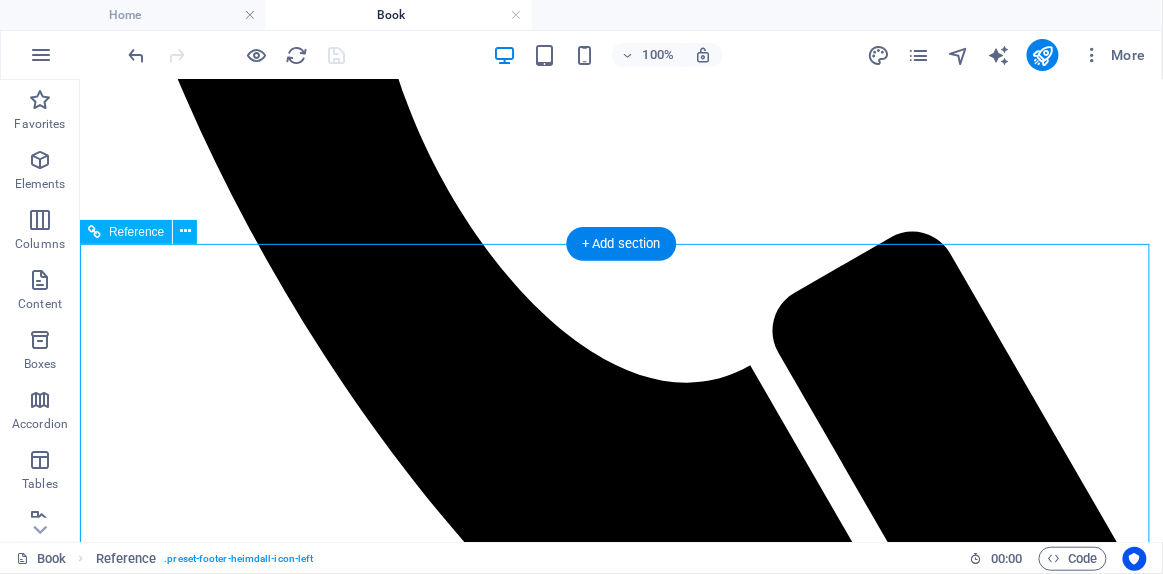 click on "Choose how you’d like to reserve your session." at bounding box center [620, 1985] 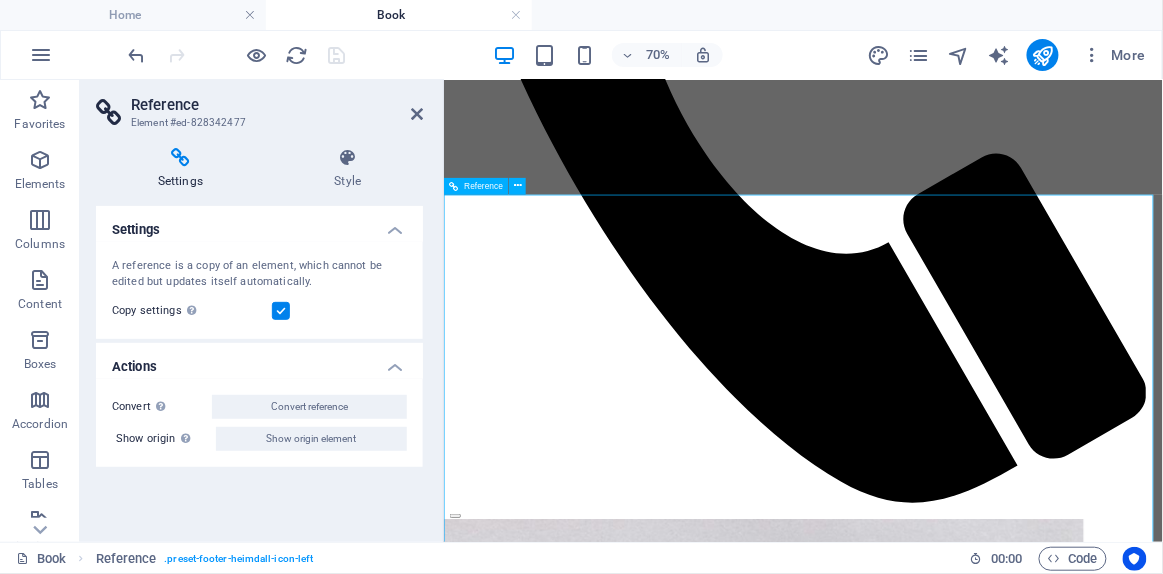 click on "Choose how you’d like to reserve your session." at bounding box center [956, 1911] 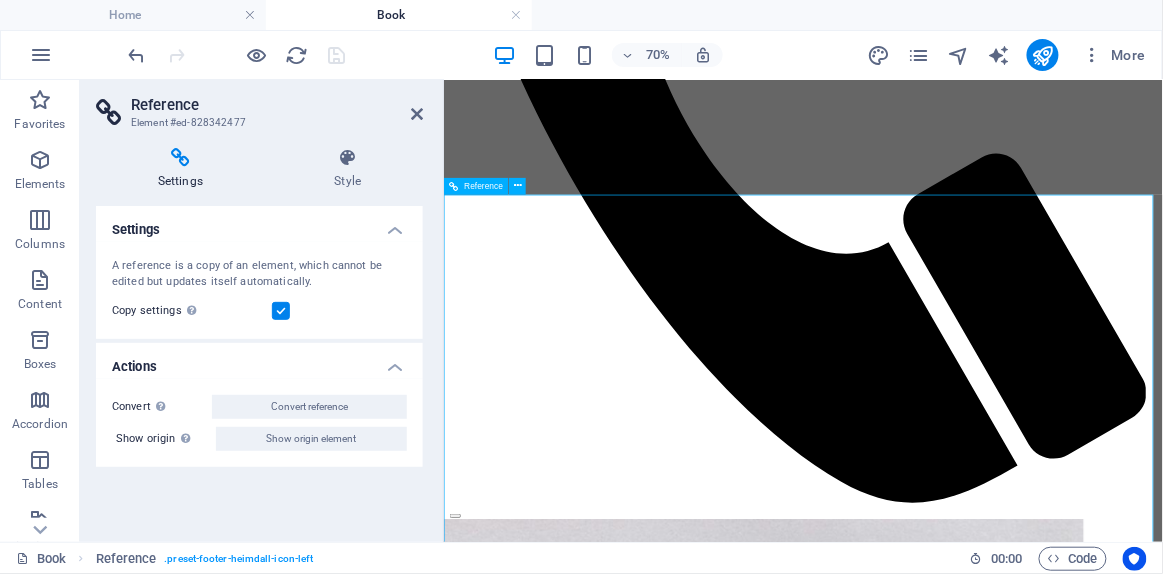 click at bounding box center (956, 1858) 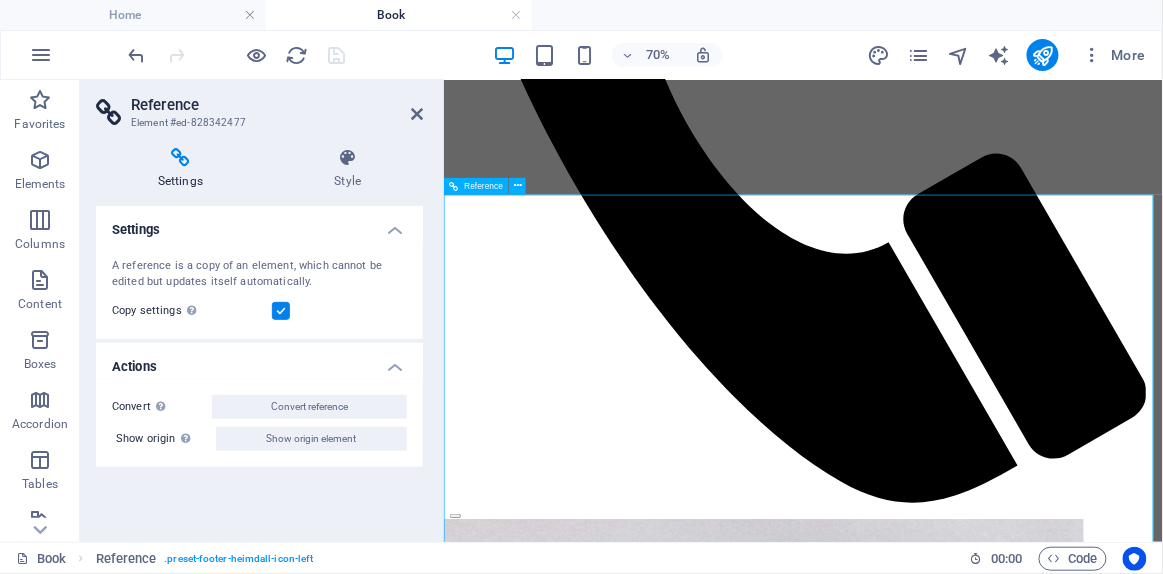 click on "Choose how you’d like to reserve your session." at bounding box center (956, 1911) 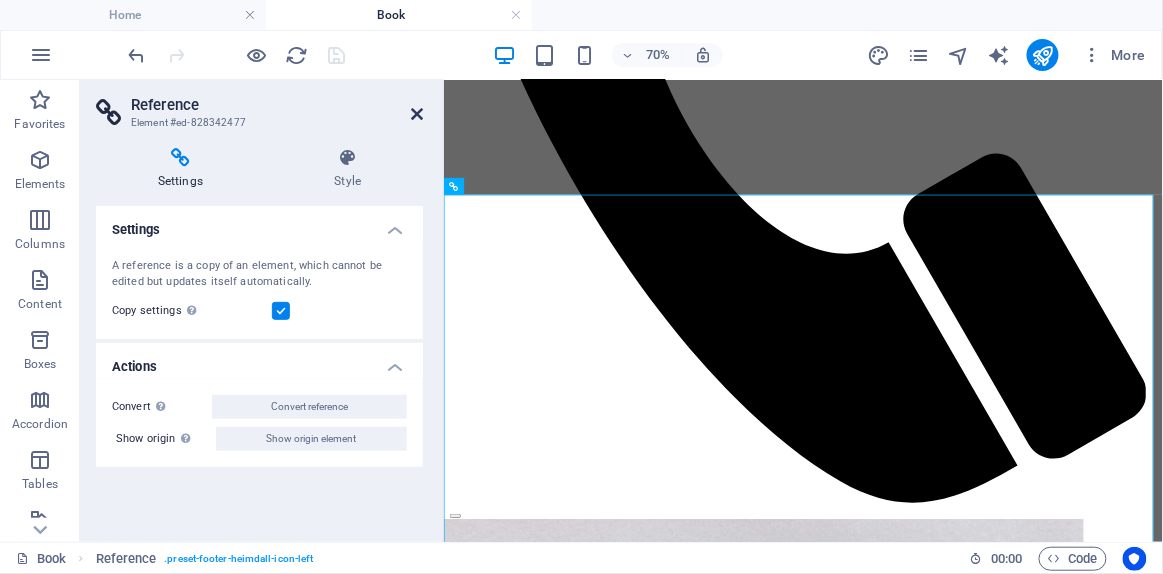 drag, startPoint x: 414, startPoint y: 107, endPoint x: 395, endPoint y: 100, distance: 20.248457 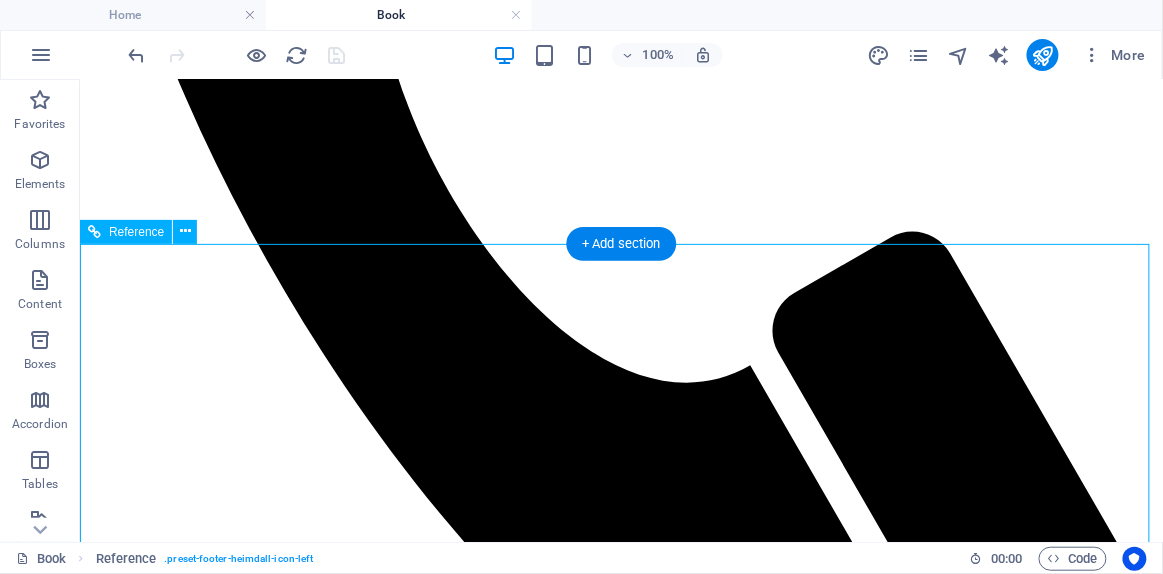 click on "Choose how you’d like to reserve your session." at bounding box center [620, 1985] 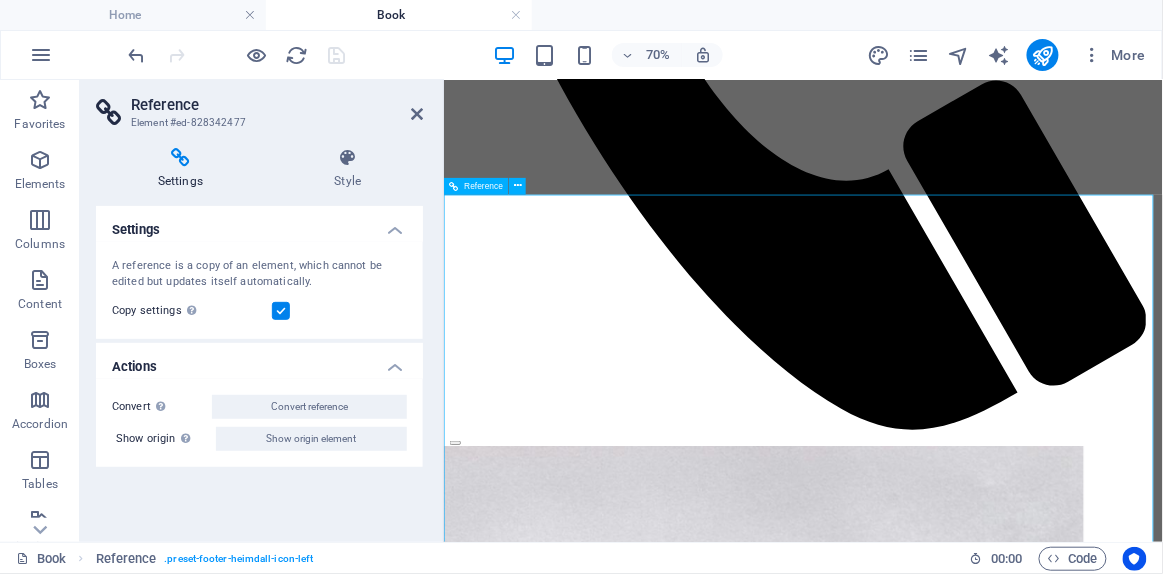 scroll, scrollTop: 1181, scrollLeft: 0, axis: vertical 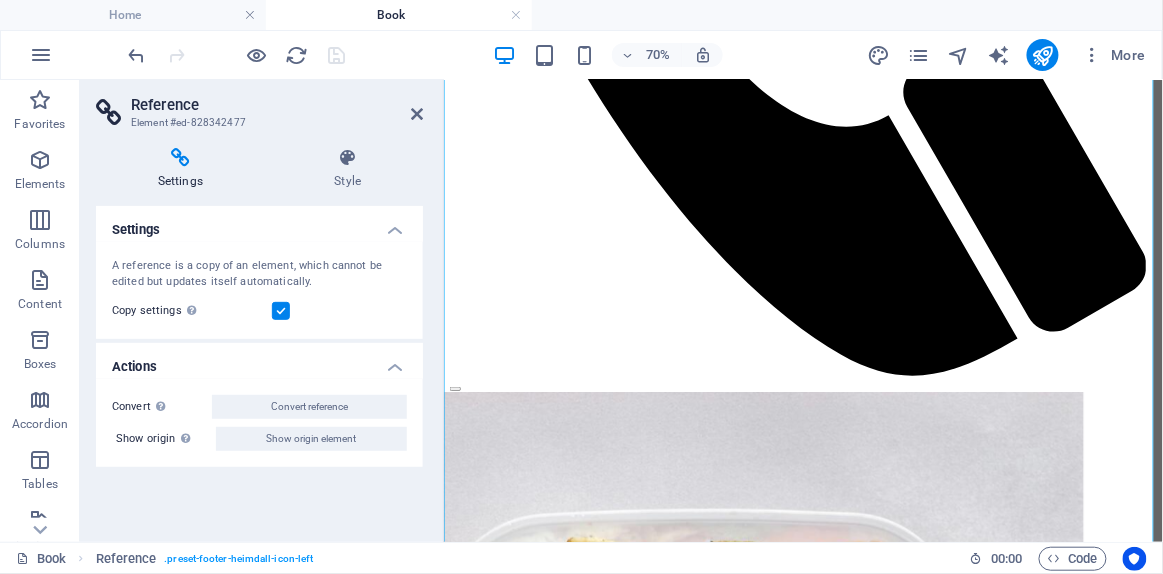 click on "Reference Element #ed-828342477" at bounding box center [259, 106] 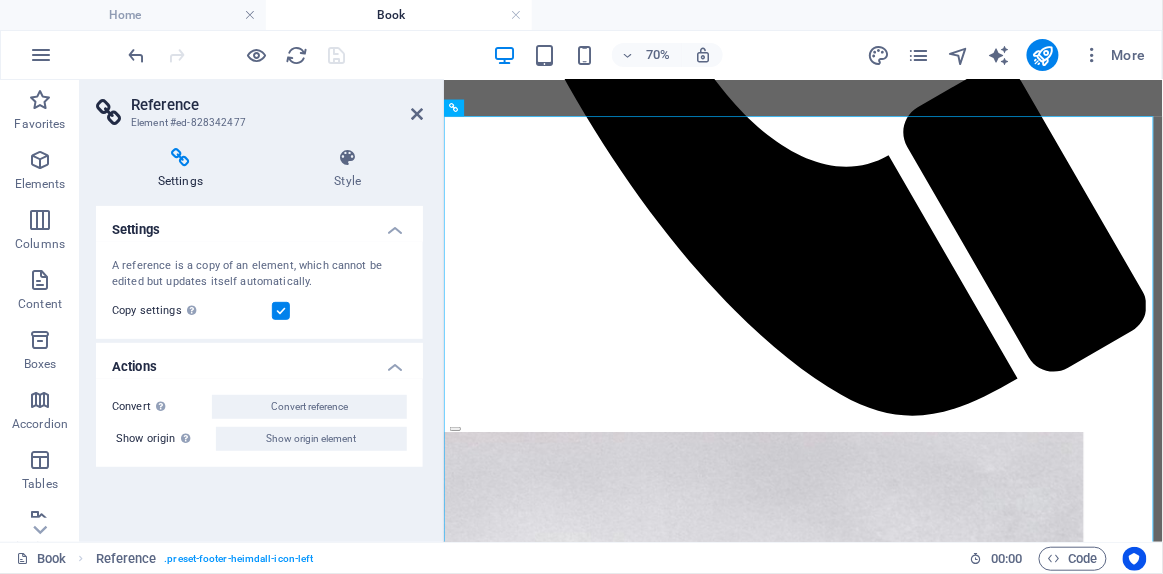scroll, scrollTop: 1090, scrollLeft: 0, axis: vertical 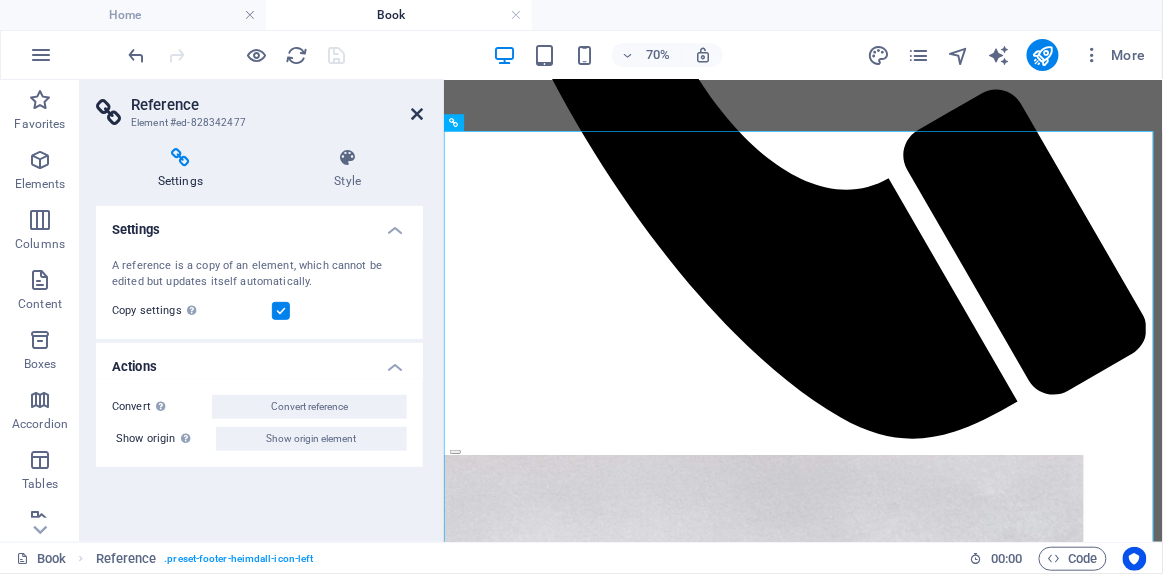 click at bounding box center (417, 114) 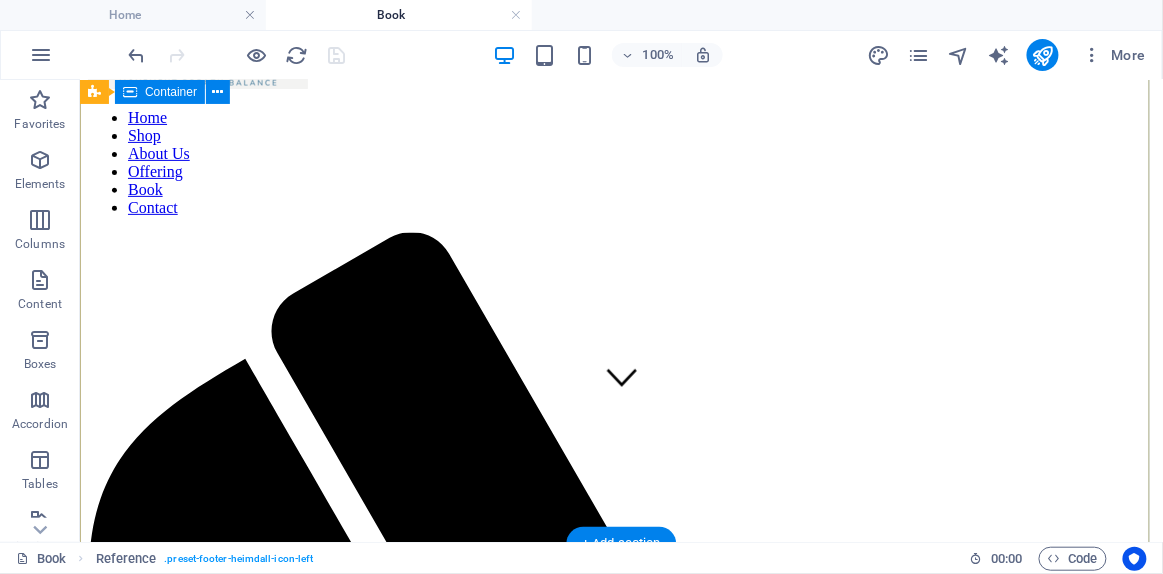 scroll, scrollTop: 90, scrollLeft: 0, axis: vertical 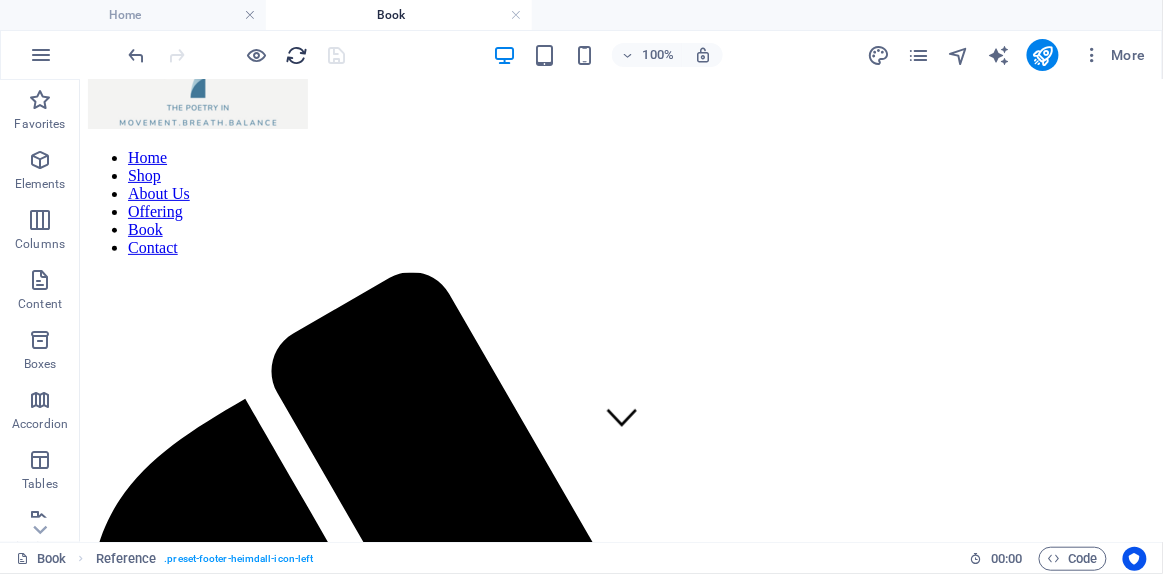 click at bounding box center [297, 55] 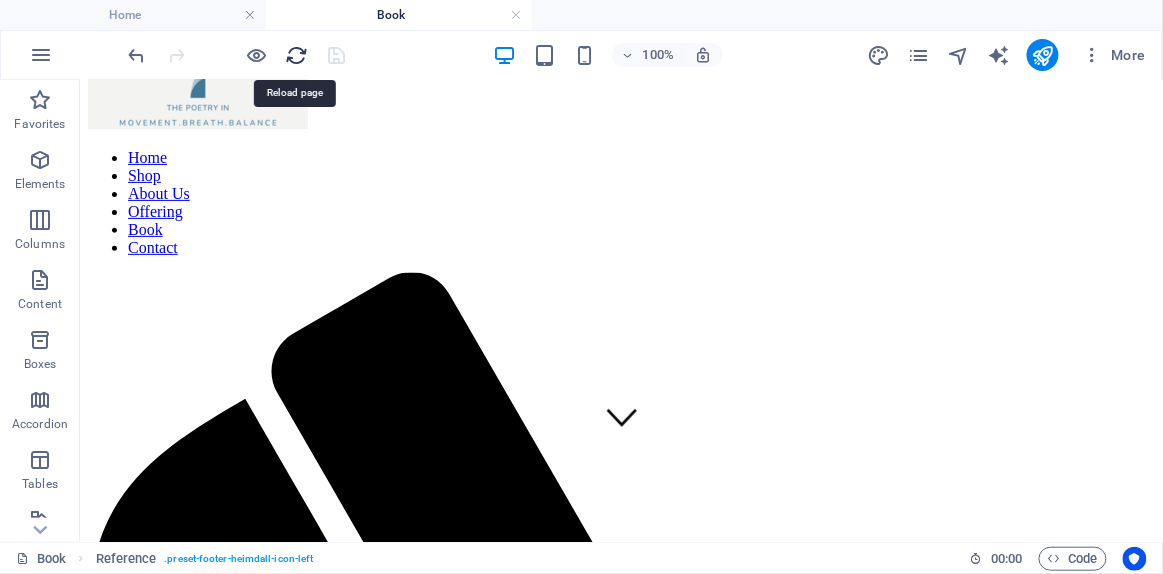click at bounding box center (297, 55) 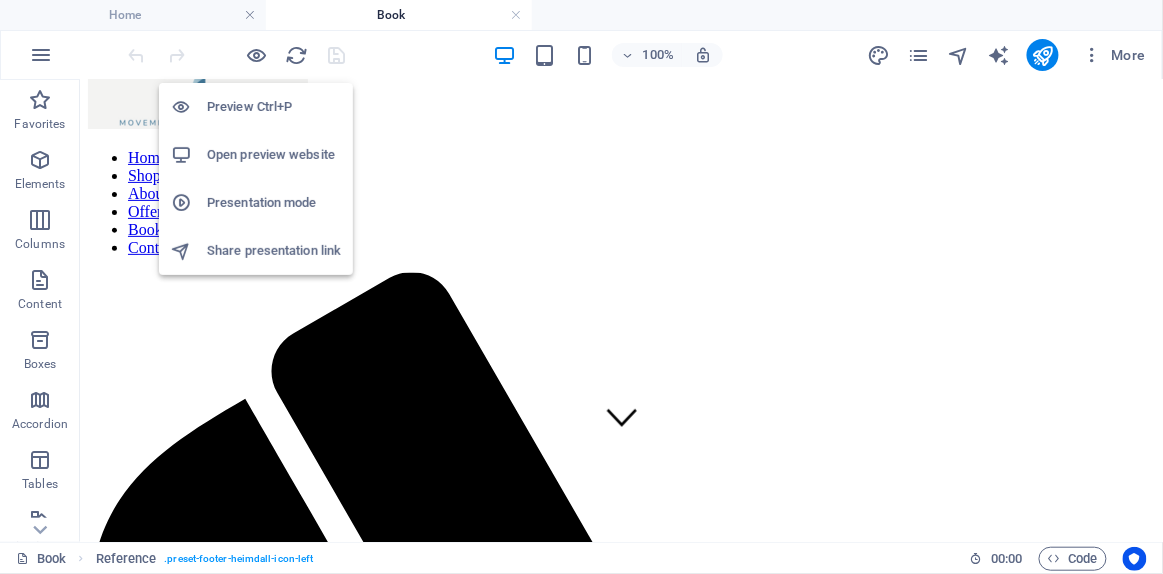 click on "Open preview website" at bounding box center [274, 155] 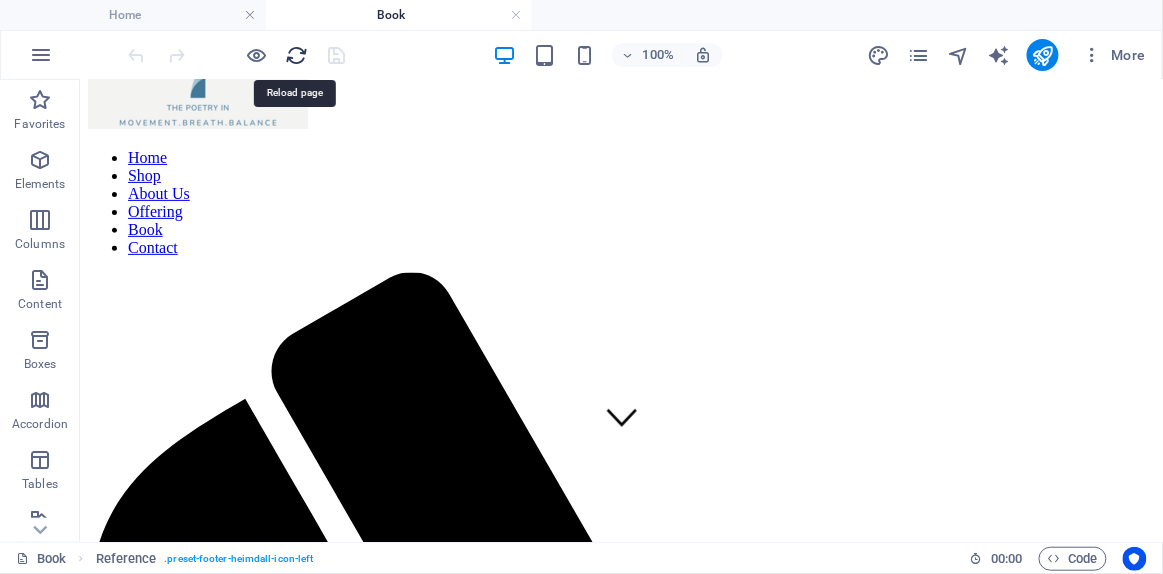 click at bounding box center (297, 55) 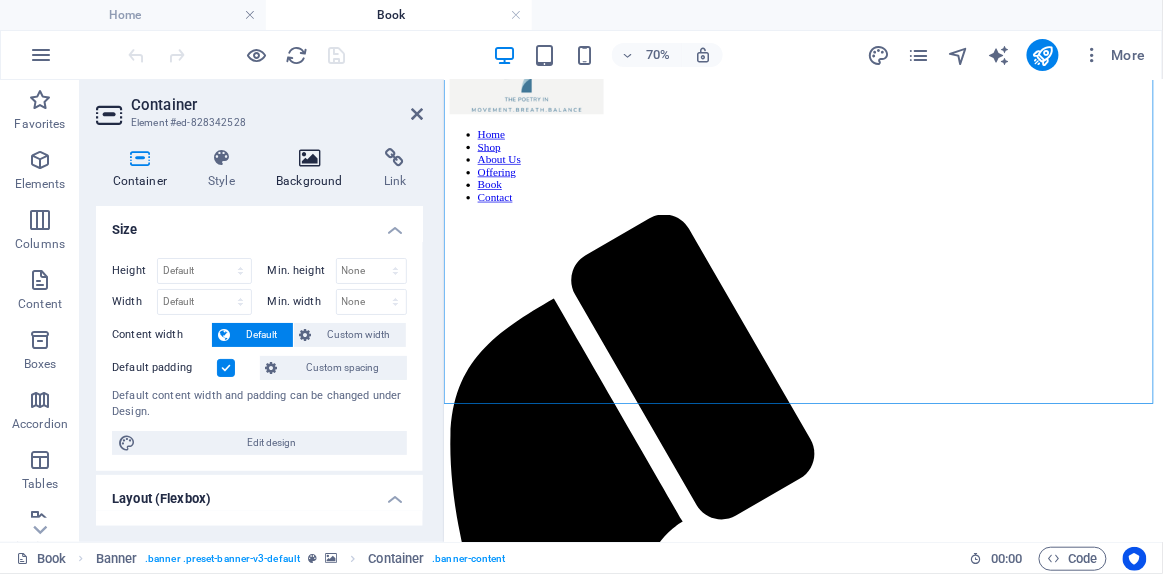 click at bounding box center [310, 158] 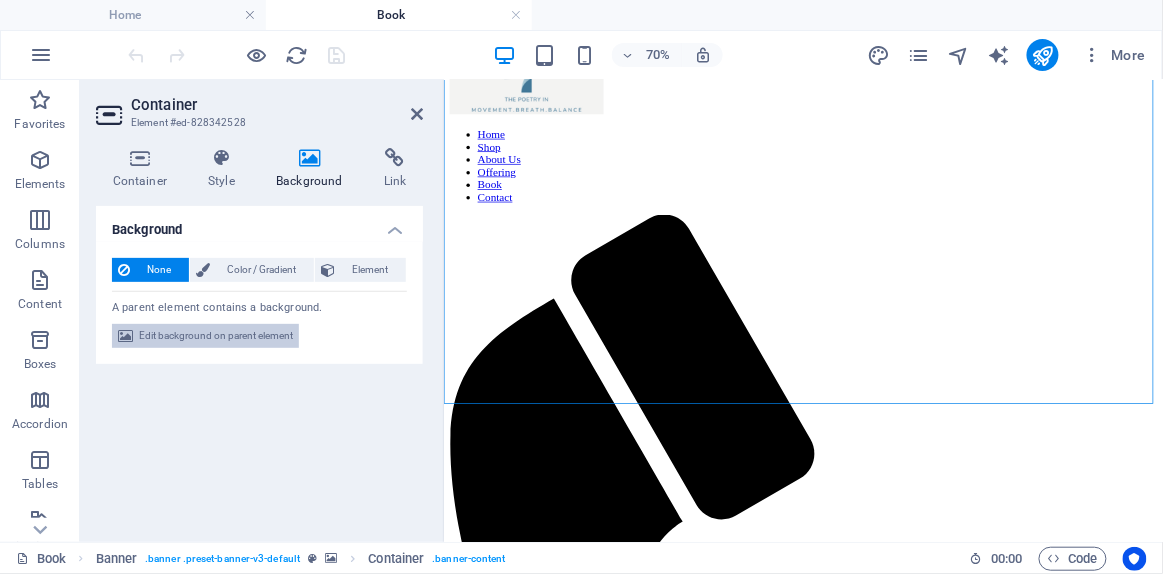 click on "Edit background on parent element" at bounding box center [216, 336] 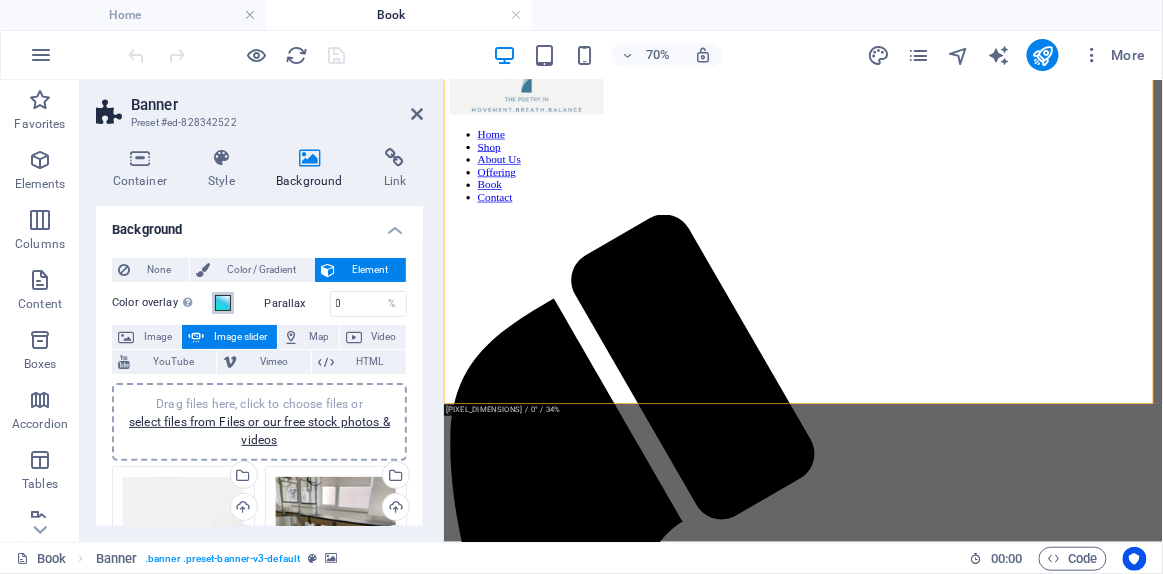 click at bounding box center (223, 303) 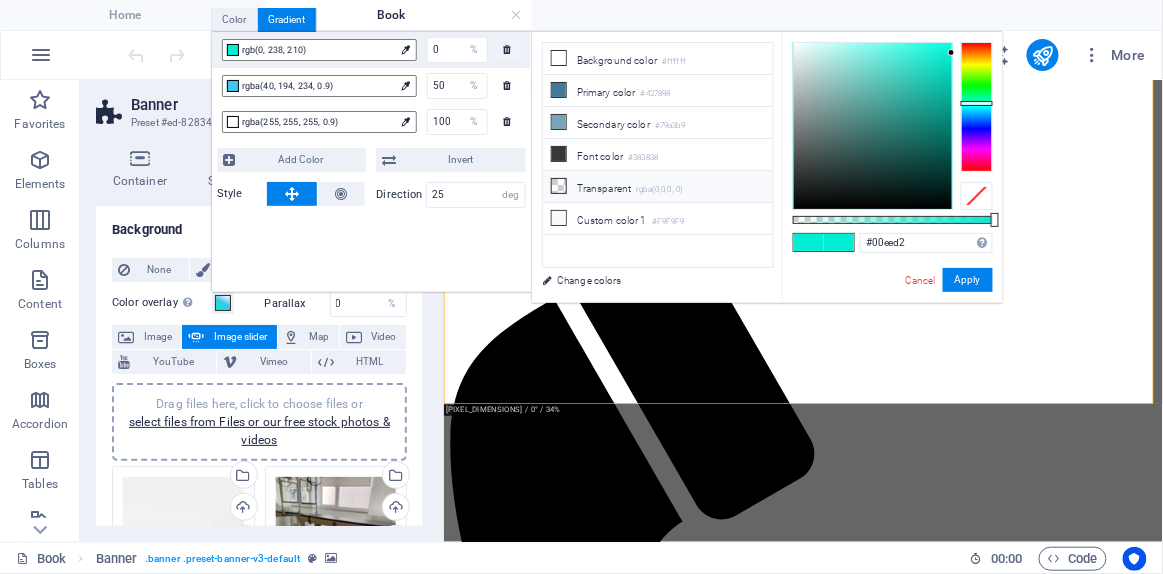 click on "Transparent
rgba(0,0,0,.0)" at bounding box center [658, 187] 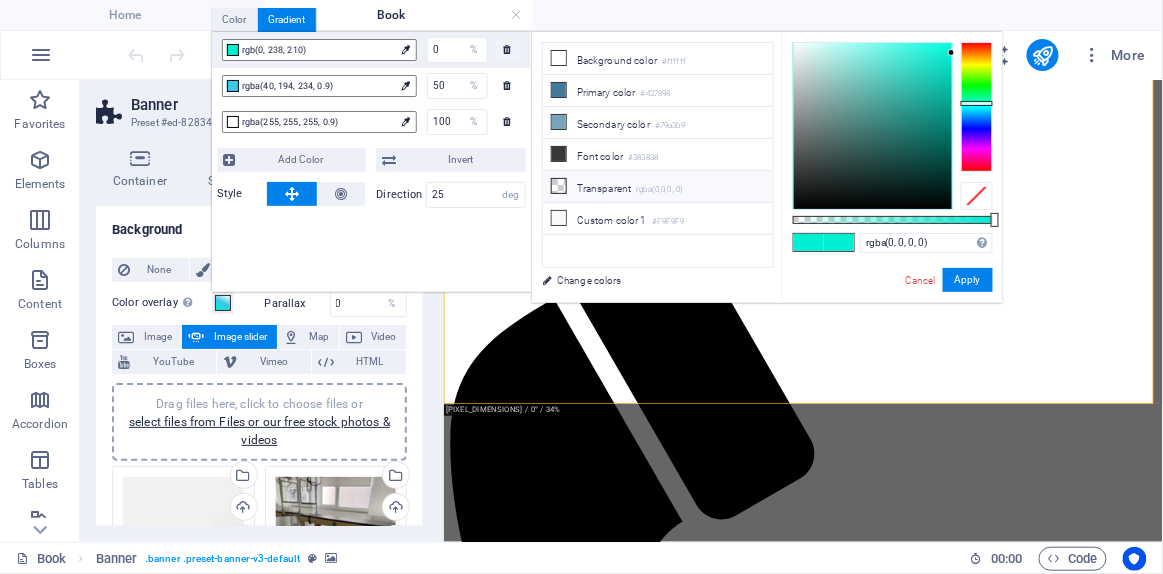 click on "Transparent
rgba(0,0,0,.0)" at bounding box center [658, 187] 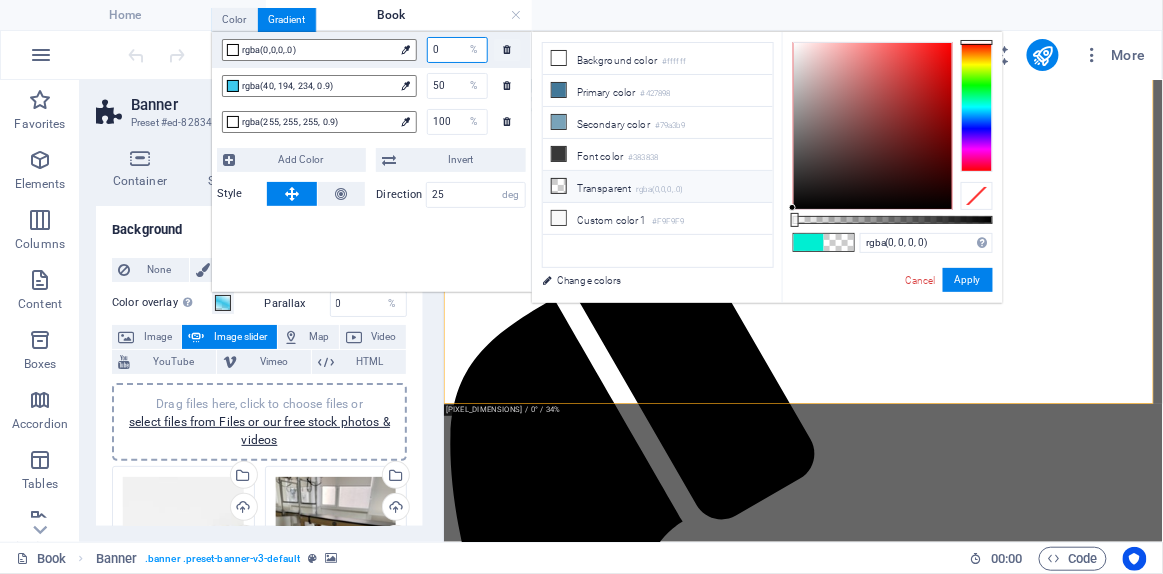 click on "0" at bounding box center (457, 50) 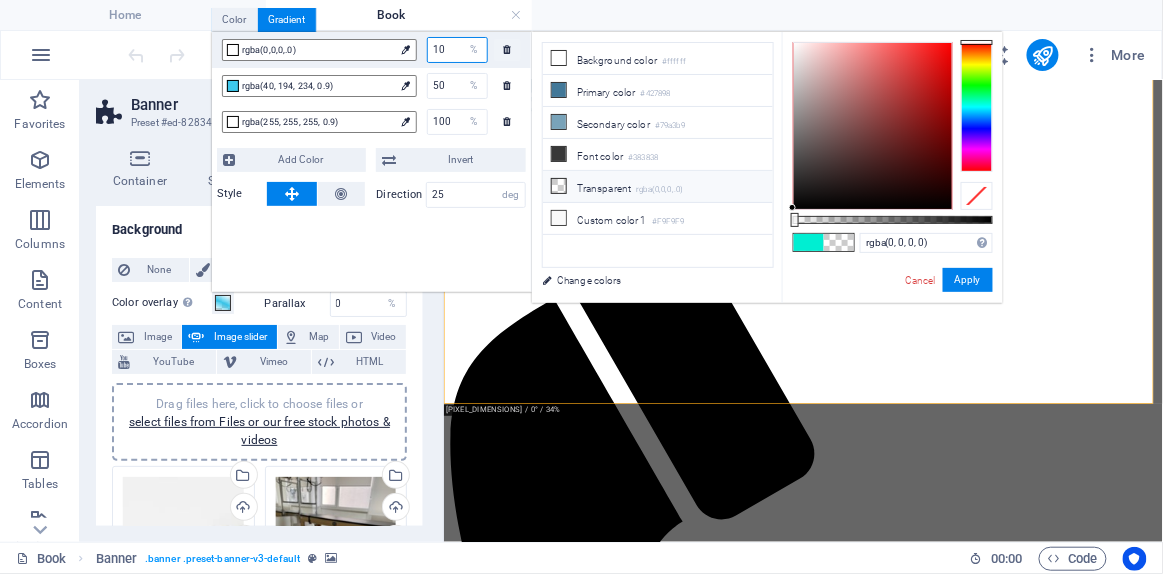 type on "100" 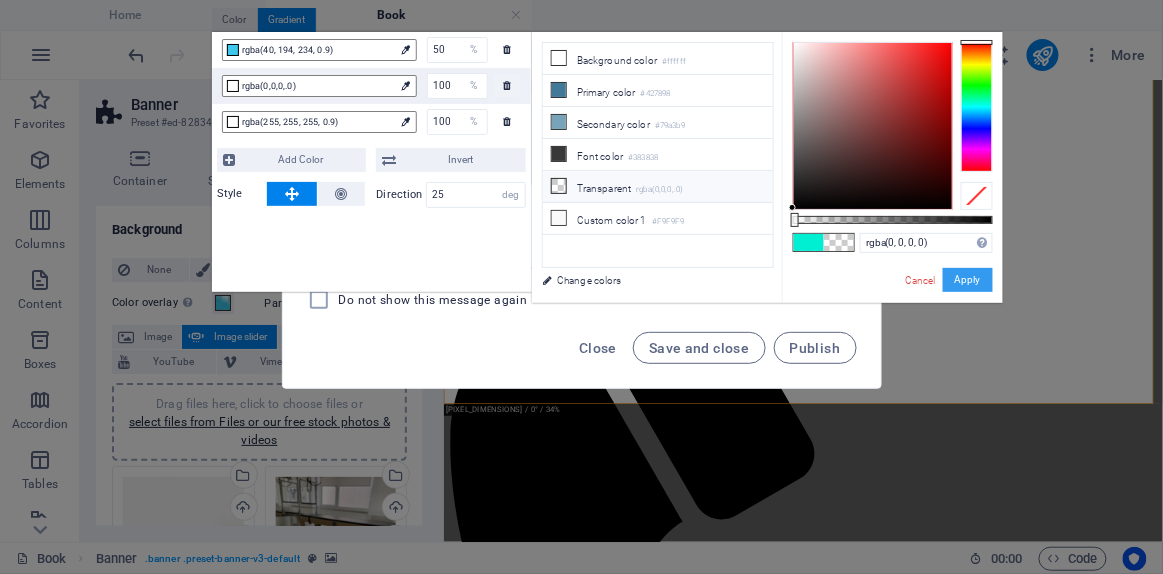 click on "Apply" at bounding box center [968, 280] 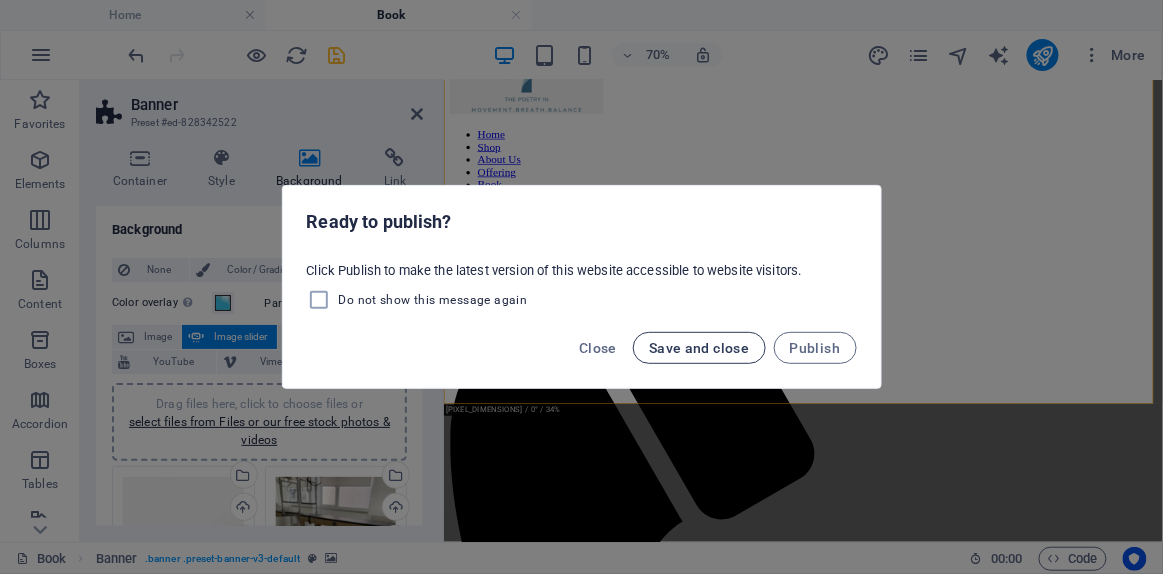 click on "Save and close" at bounding box center [699, 348] 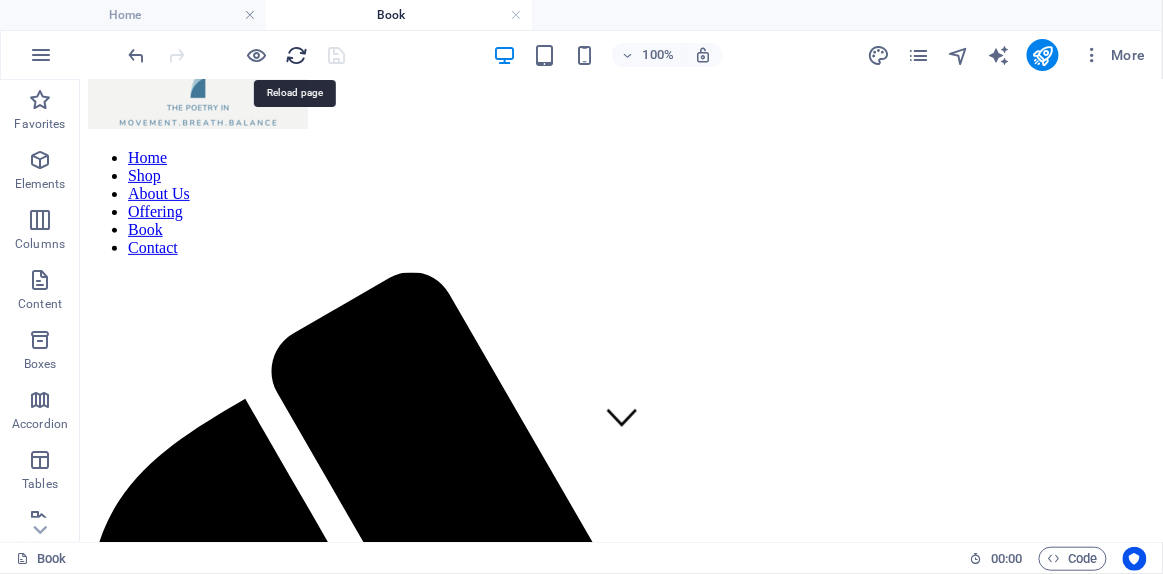click at bounding box center (297, 55) 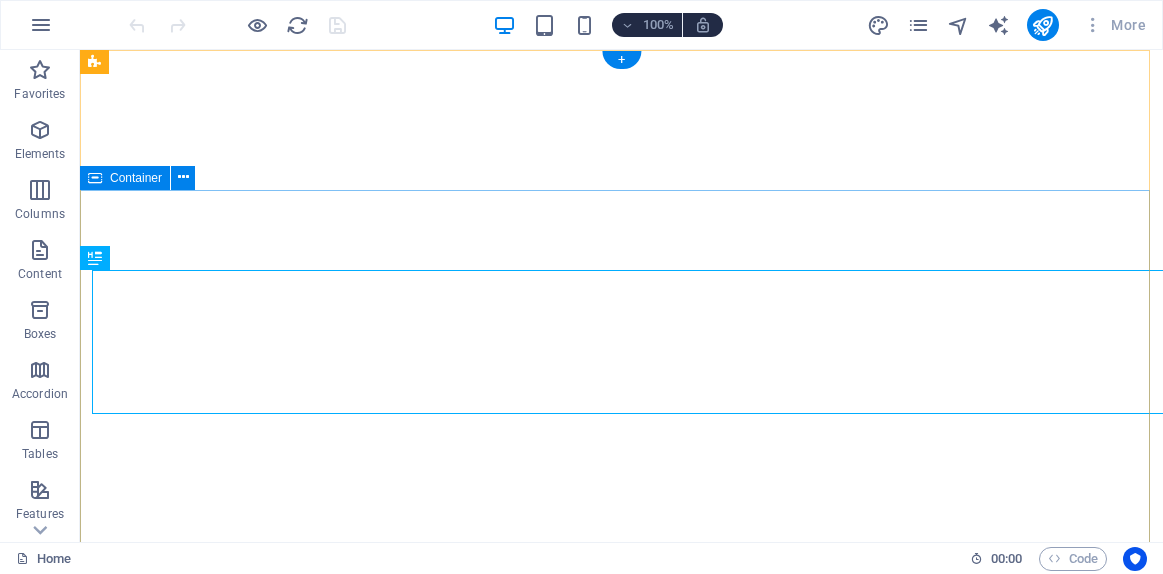scroll, scrollTop: 0, scrollLeft: 0, axis: both 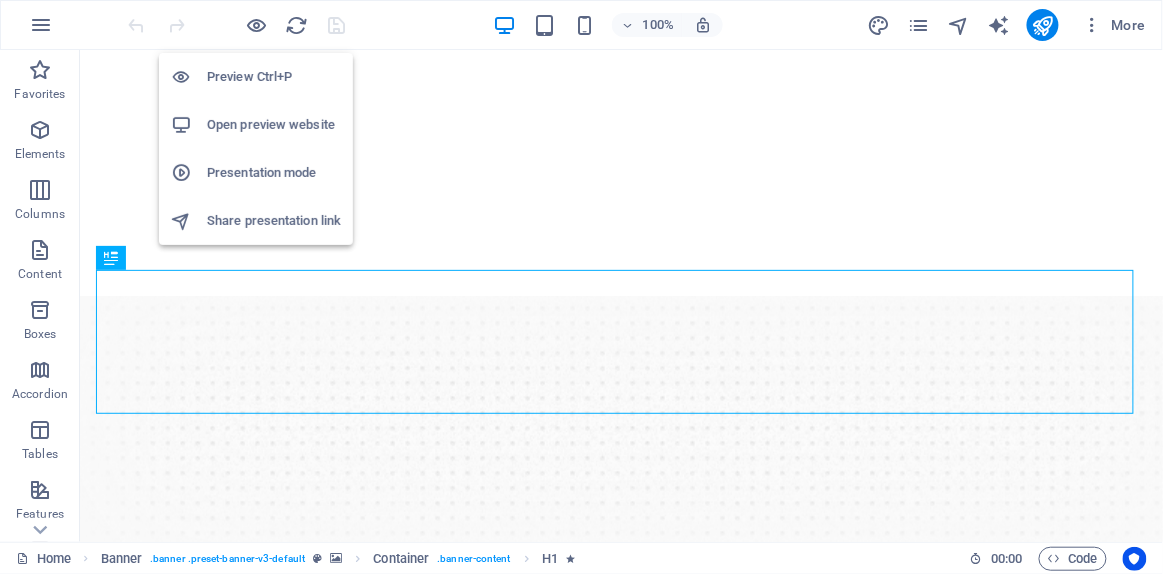 click on "Open preview website" at bounding box center (274, 125) 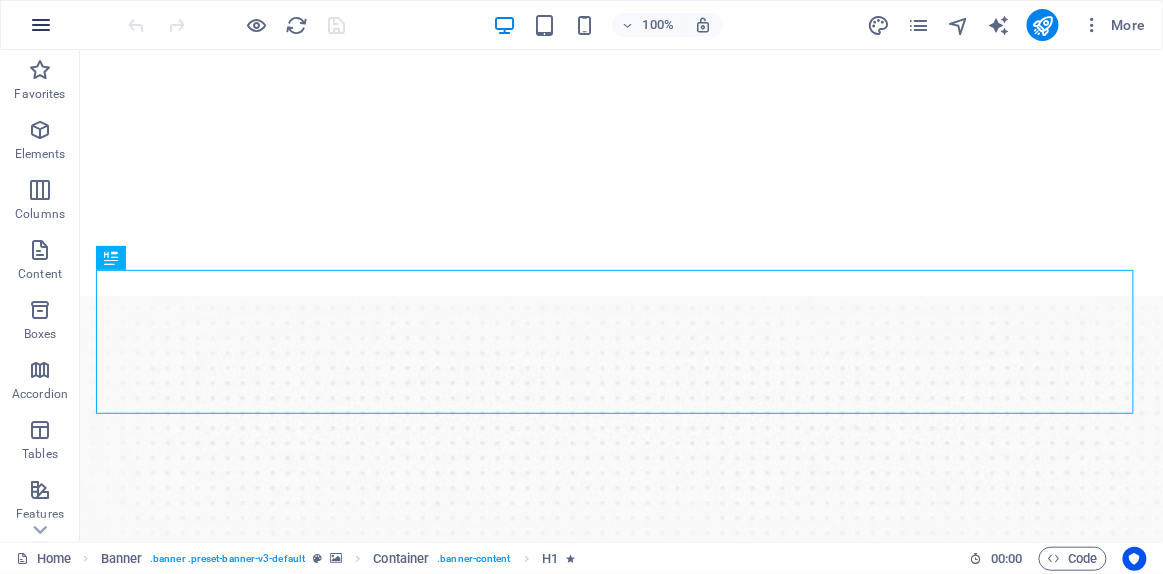 click at bounding box center [41, 25] 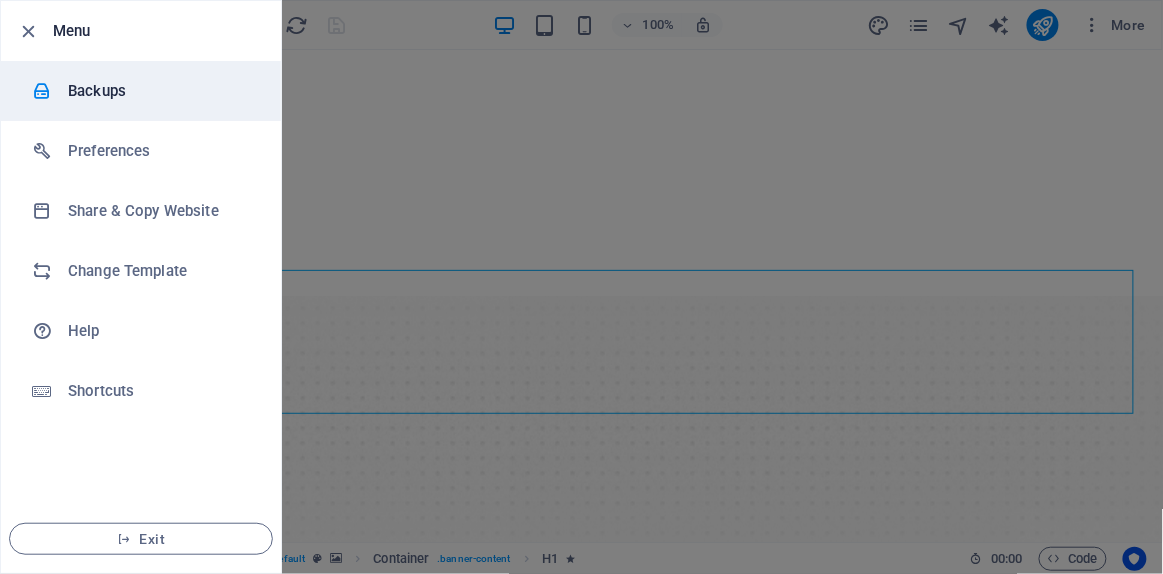 click at bounding box center (42, 91) 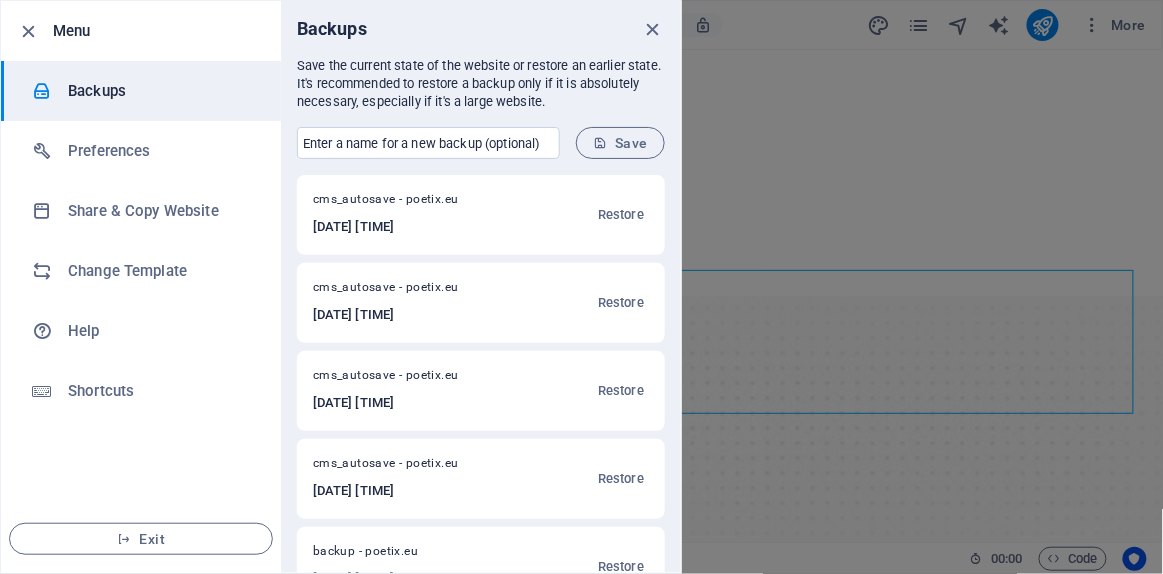 click on "cms_autosave - poetix.eu" at bounding box center (409, 203) 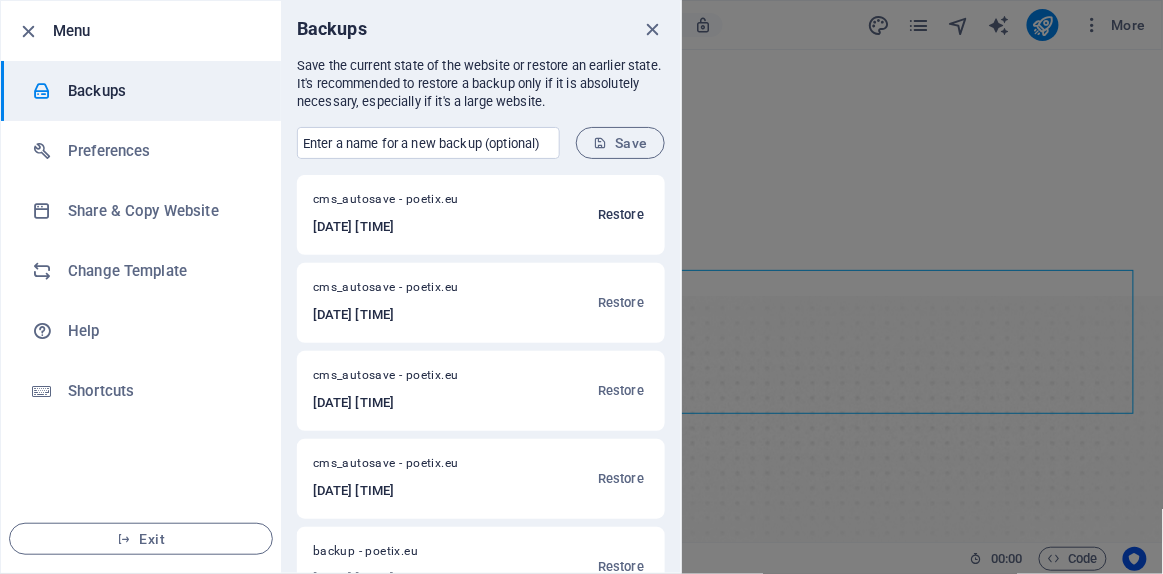 click on "Restore" at bounding box center [621, 215] 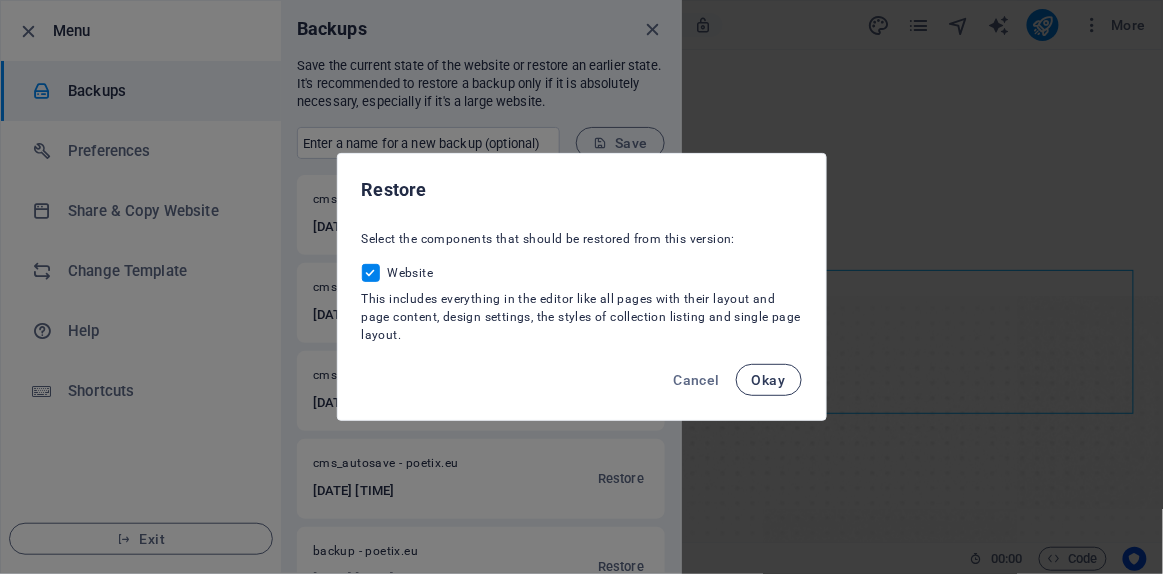 click on "Okay" at bounding box center (769, 380) 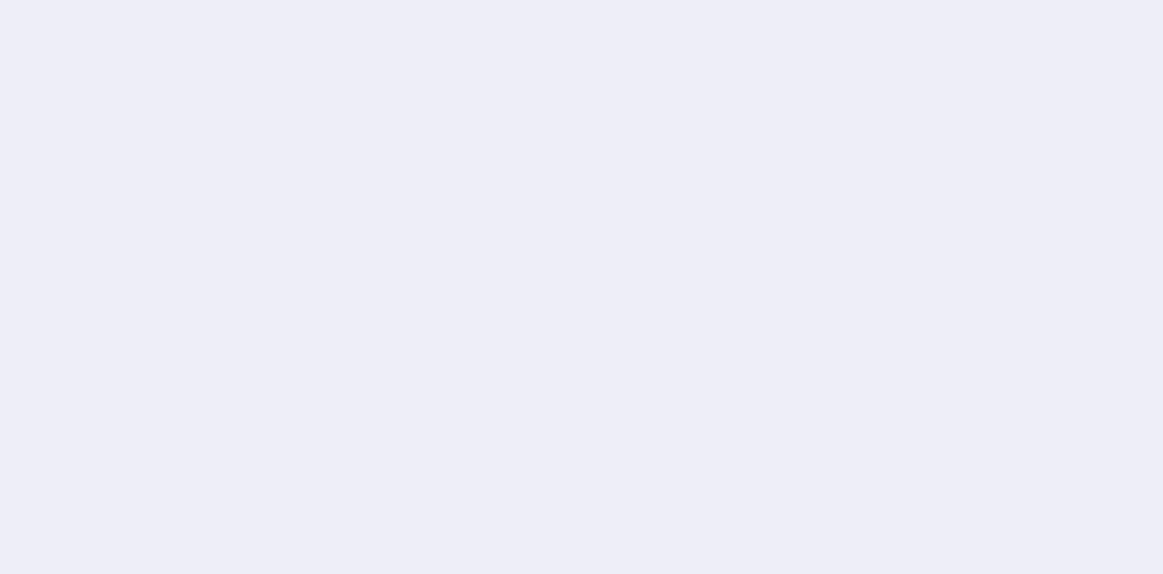 scroll, scrollTop: 0, scrollLeft: 0, axis: both 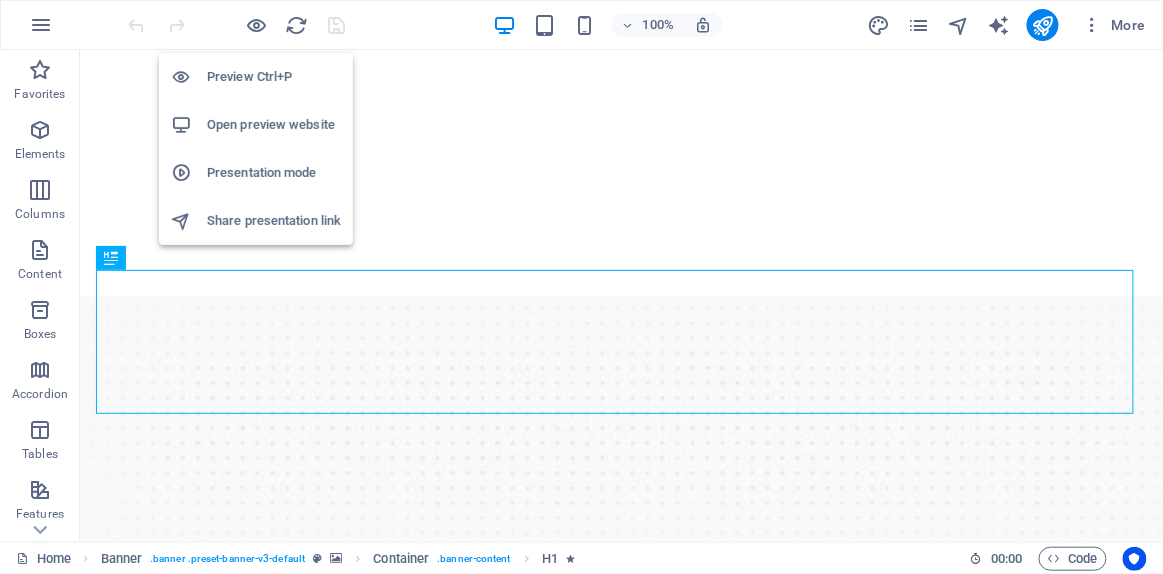 click on "Open preview website" at bounding box center [274, 125] 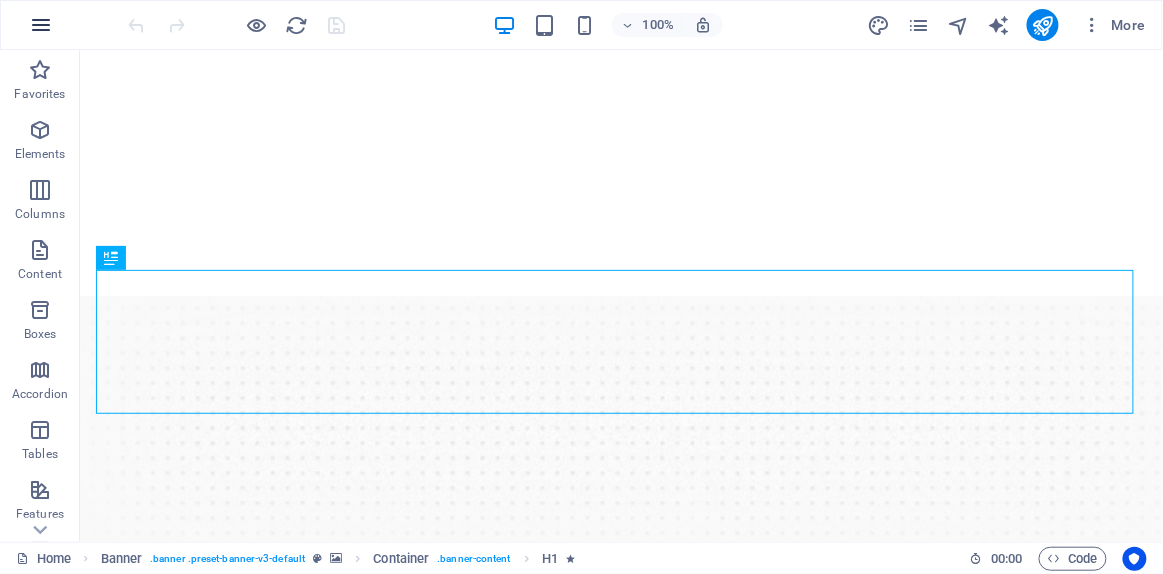click at bounding box center [41, 25] 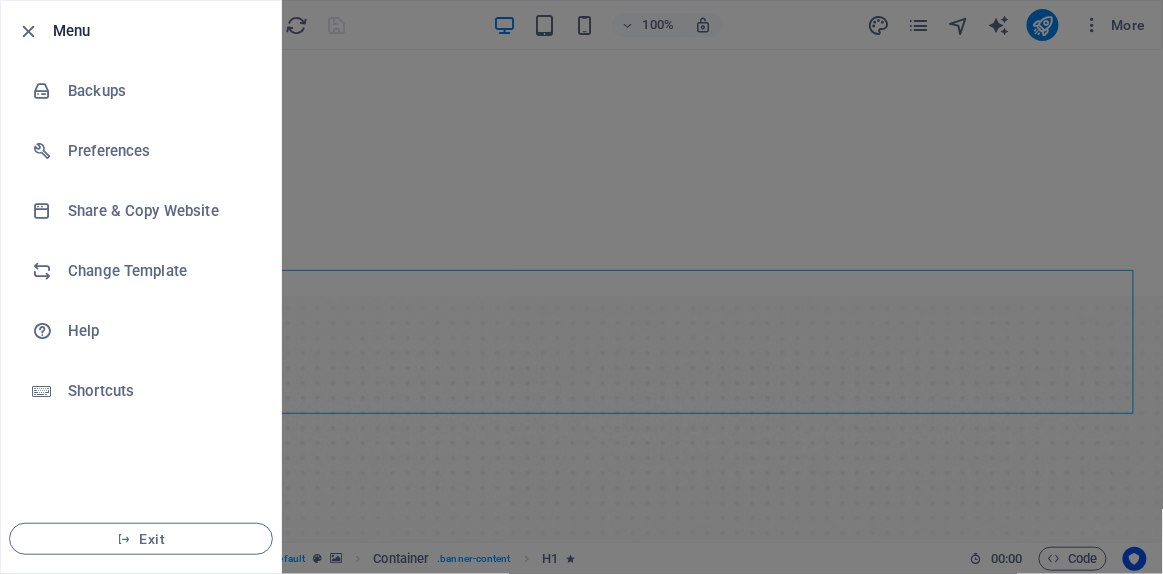 click on "Menu Backups Preferences Share & Copy Website Change Template Help Shortcuts Exit" at bounding box center (581, 287) 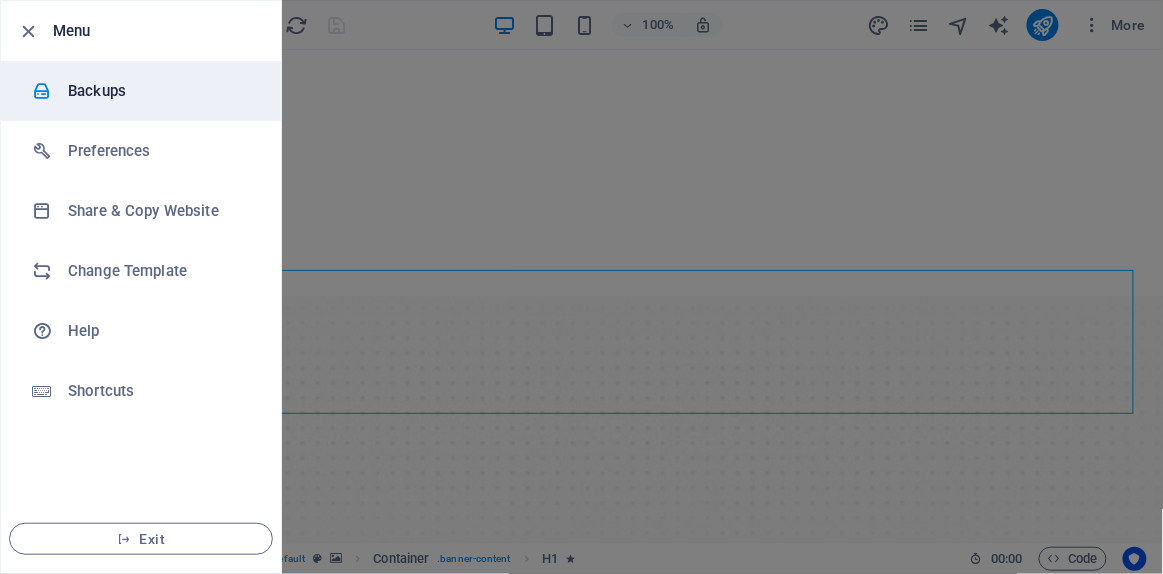 click on "Backups" at bounding box center (160, 91) 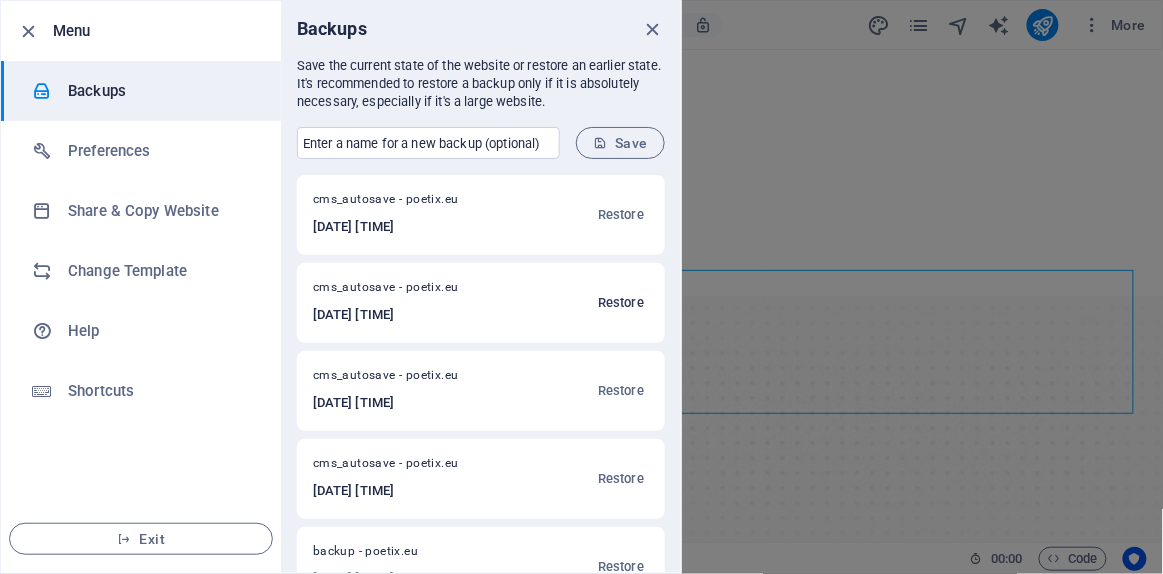 click on "Restore" at bounding box center [621, 303] 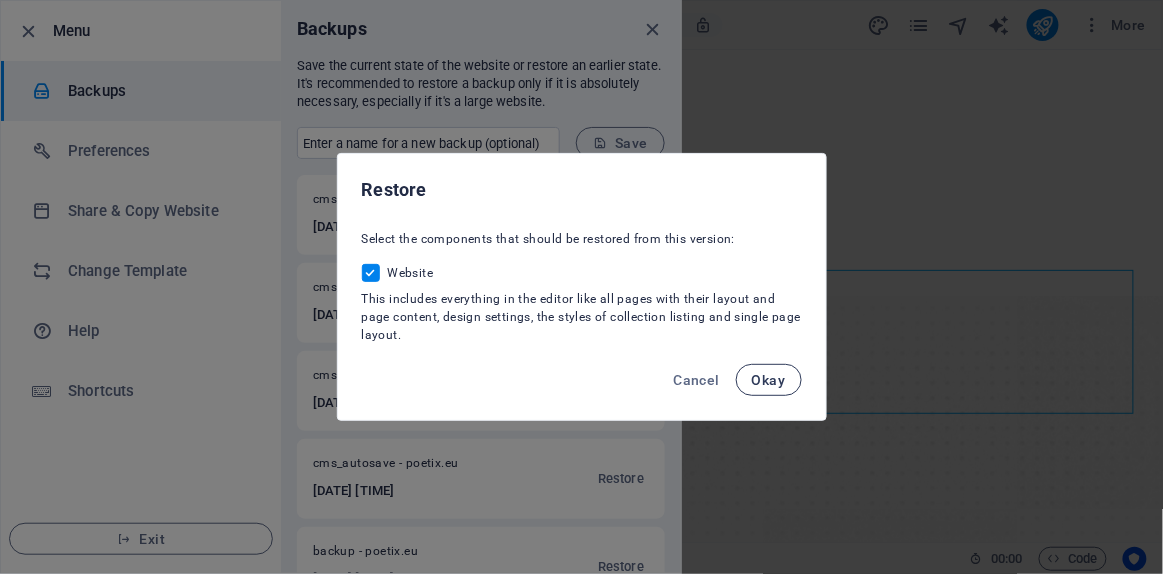 click on "Okay" at bounding box center [769, 380] 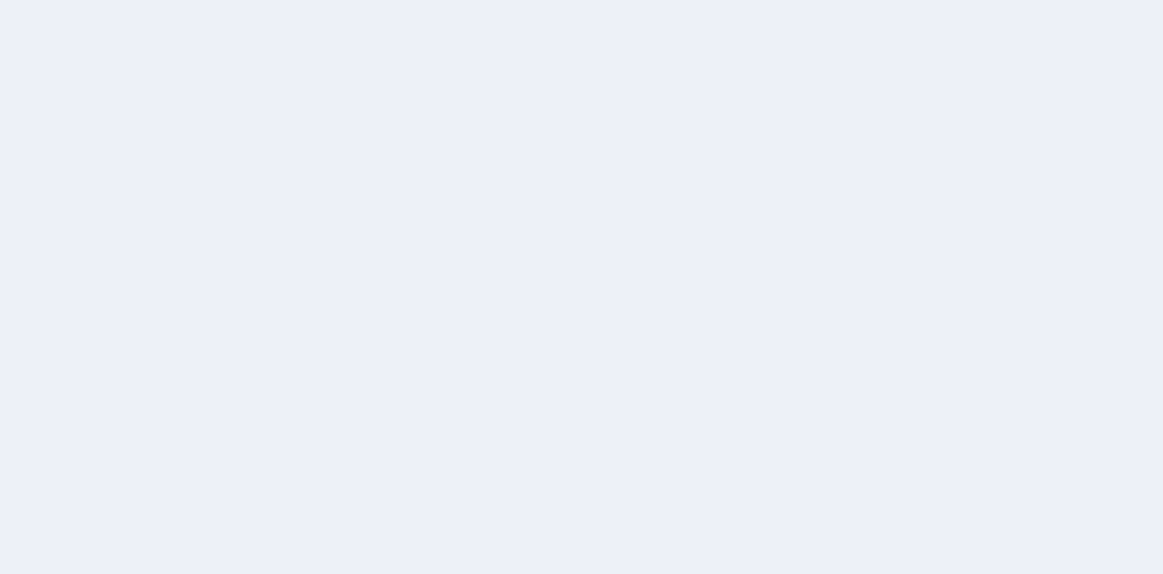 scroll, scrollTop: 0, scrollLeft: 0, axis: both 